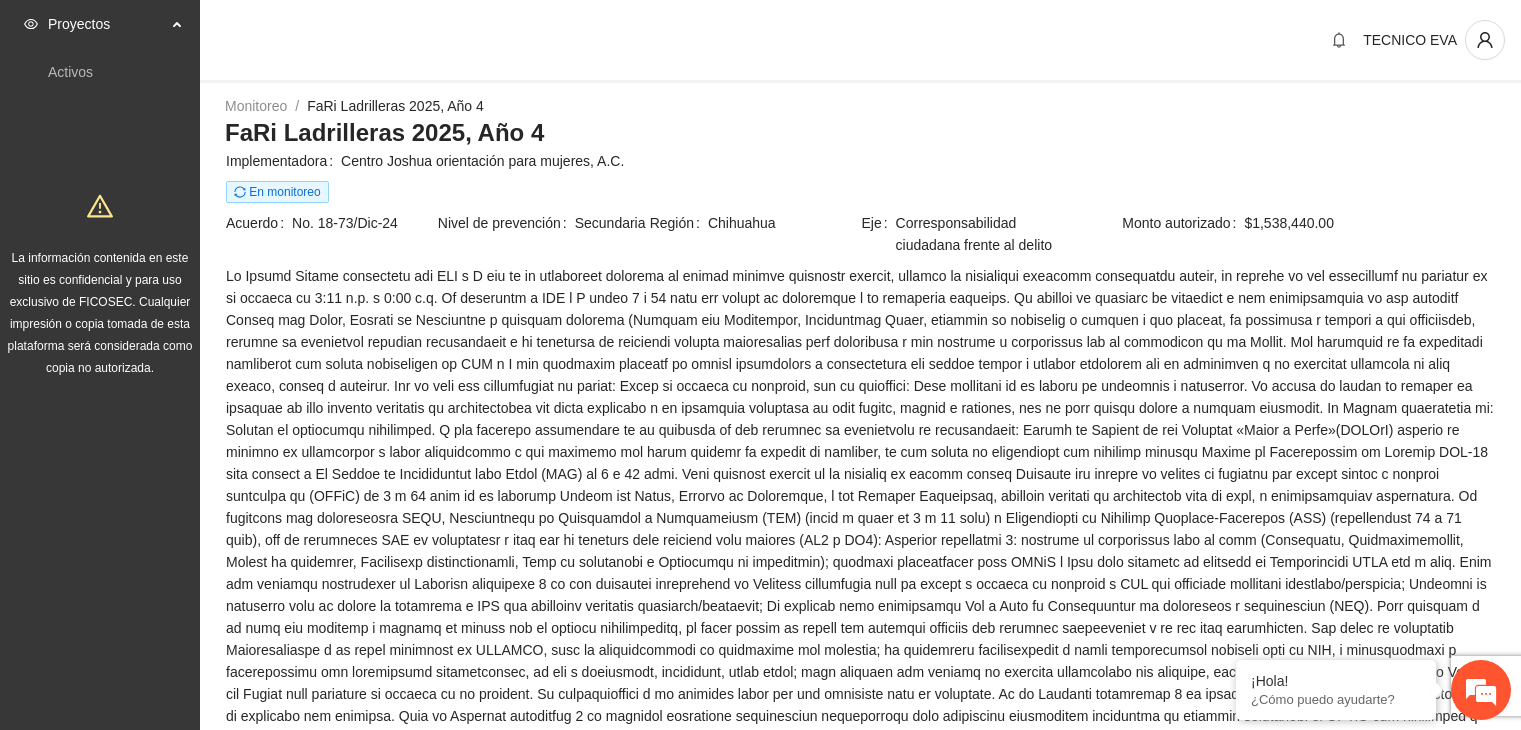 scroll, scrollTop: 0, scrollLeft: 0, axis: both 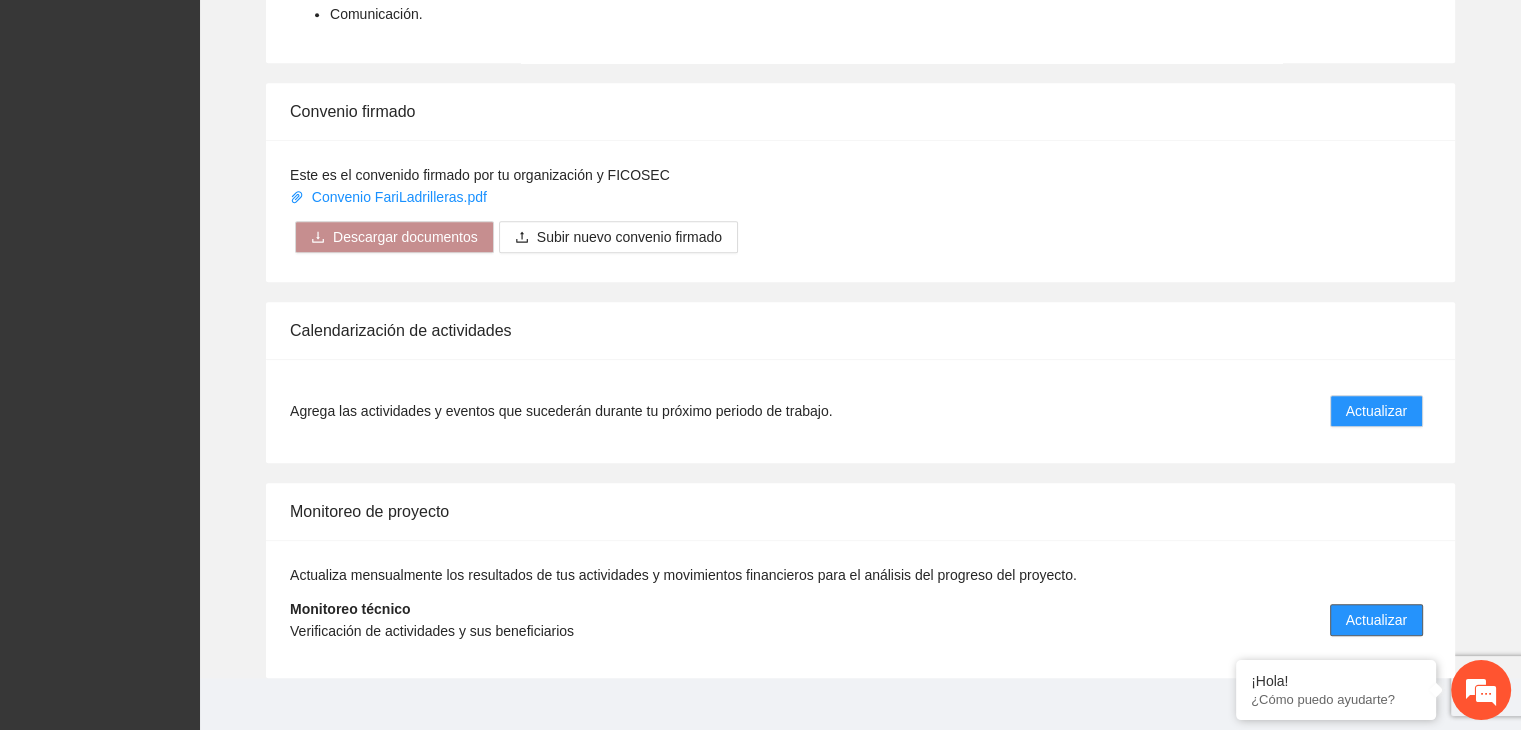 click on "Actualizar" at bounding box center [1376, 620] 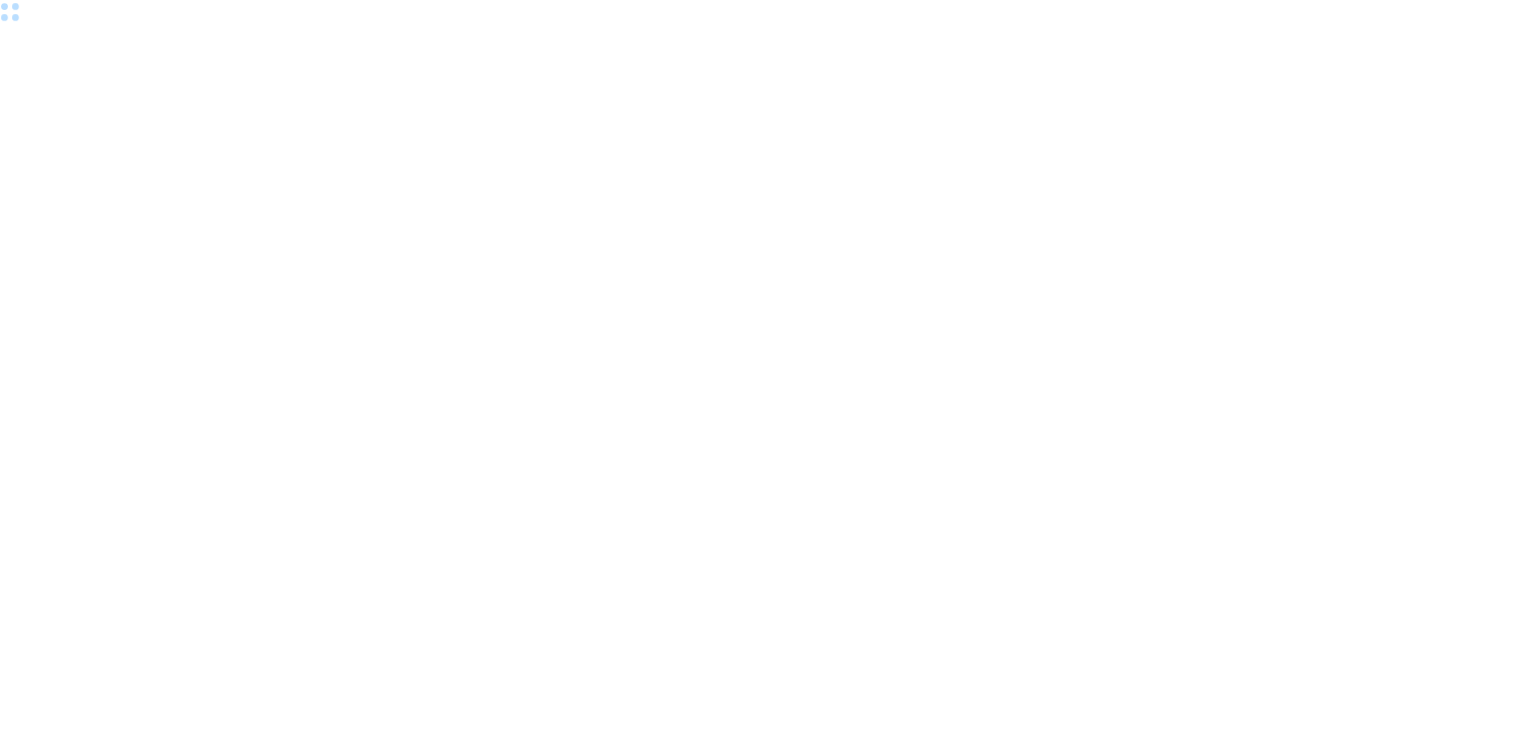 scroll, scrollTop: 0, scrollLeft: 0, axis: both 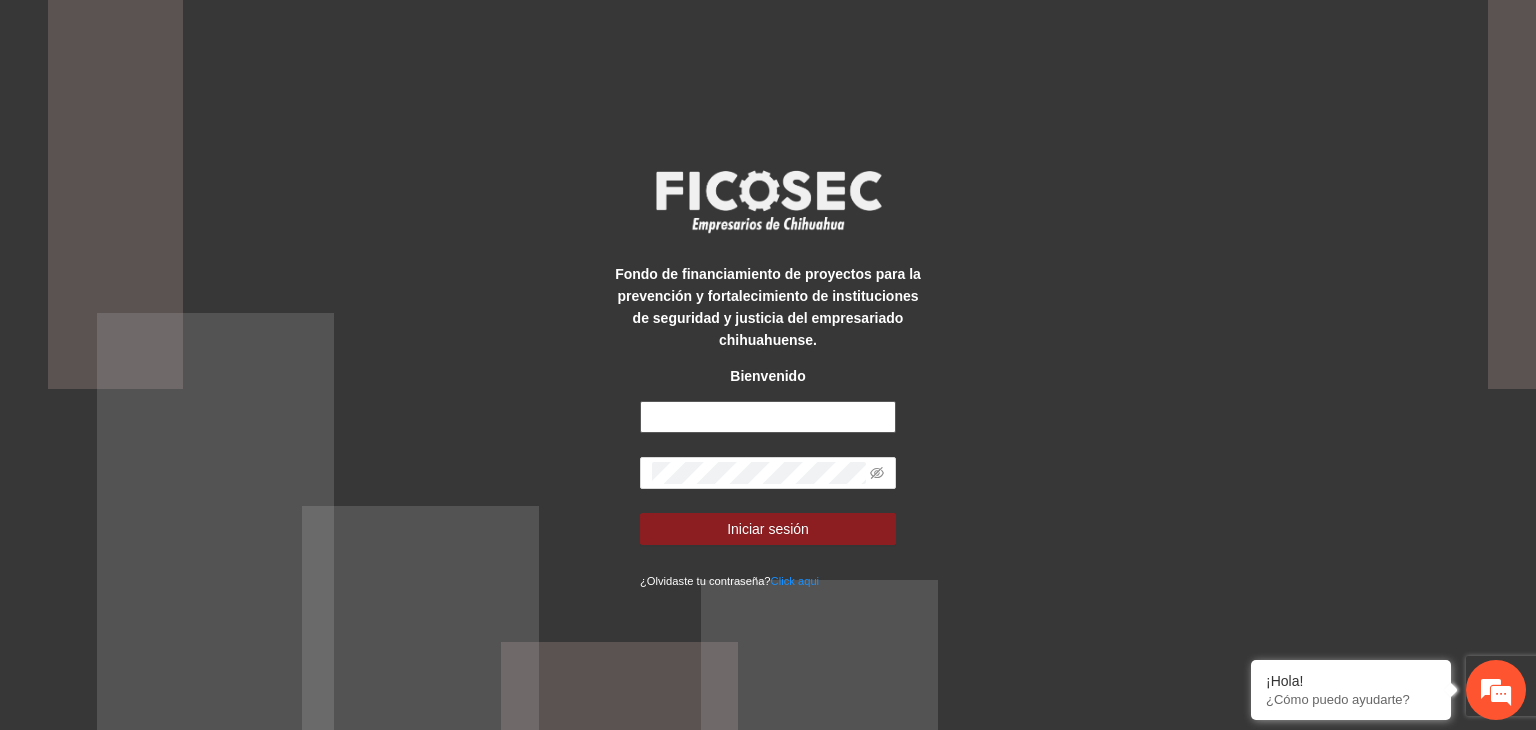 click at bounding box center (768, 417) 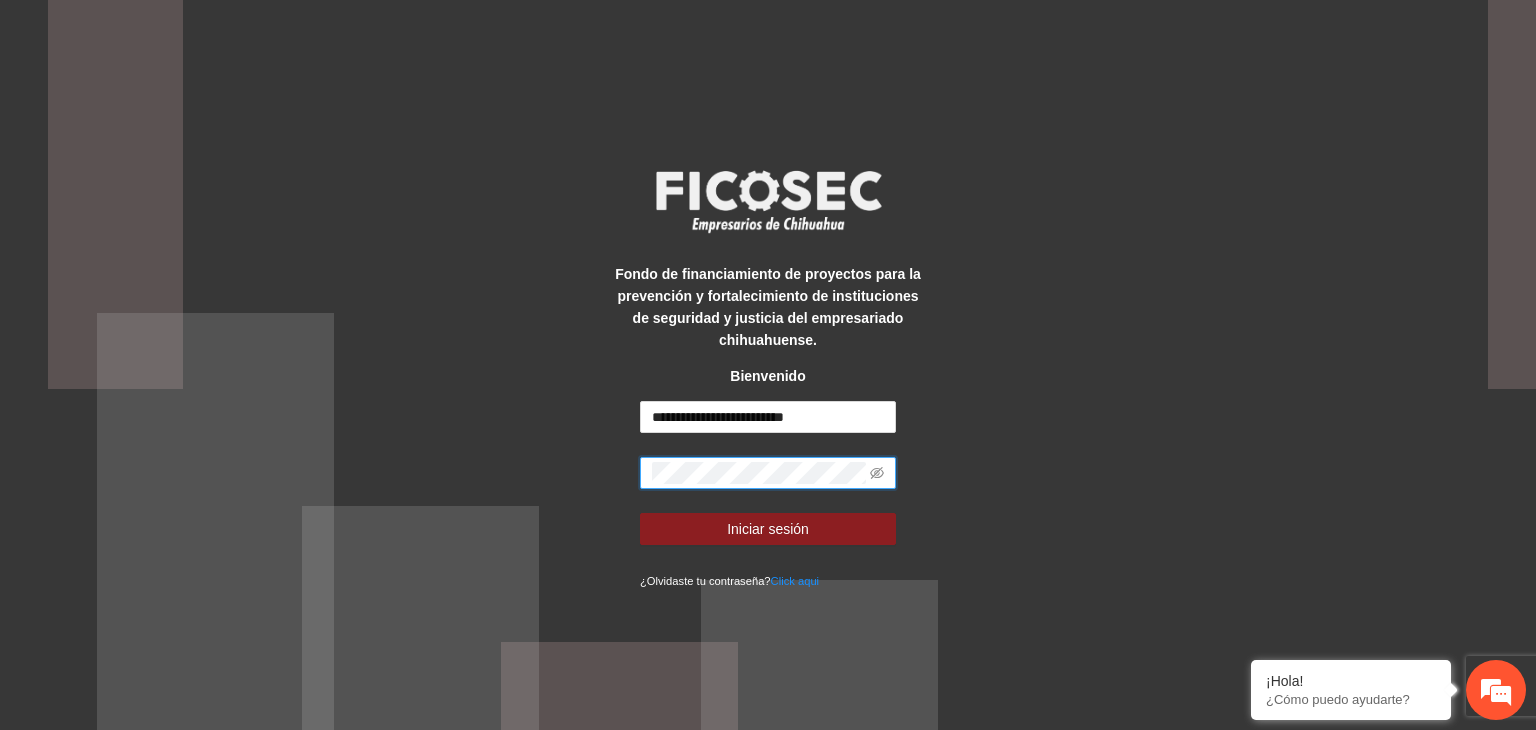 scroll, scrollTop: 0, scrollLeft: 0, axis: both 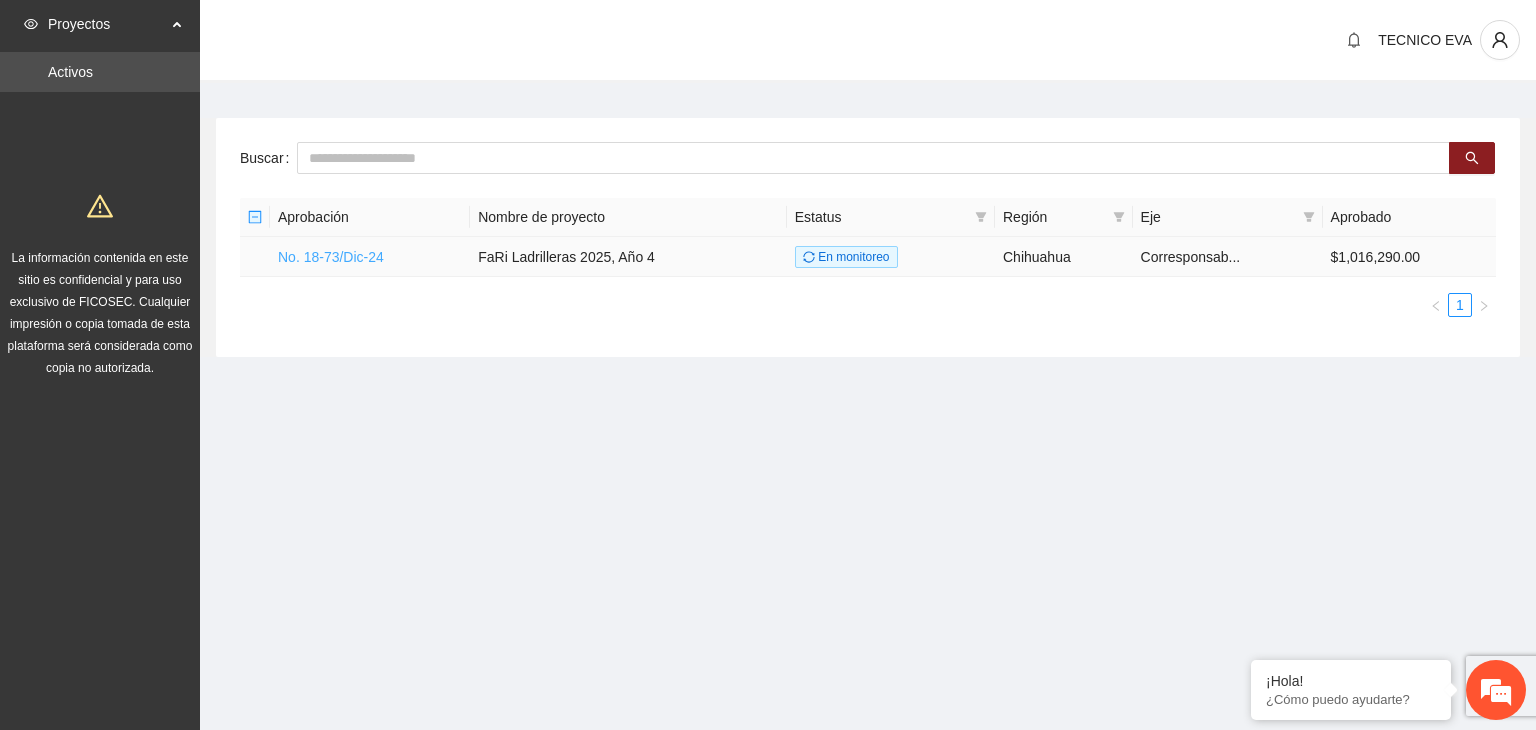click on "No. 18-73/Dic-24" at bounding box center (331, 257) 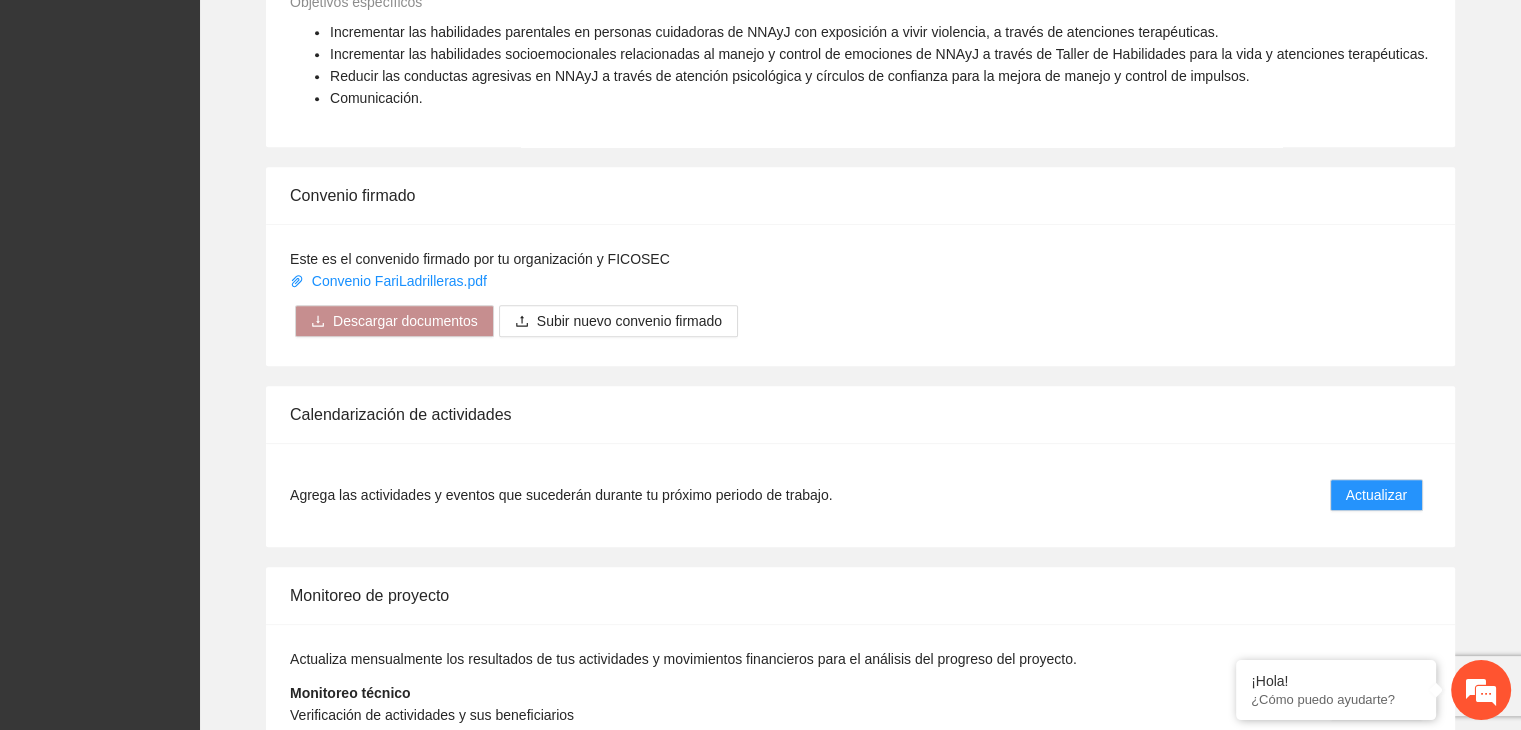 scroll, scrollTop: 1500, scrollLeft: 0, axis: vertical 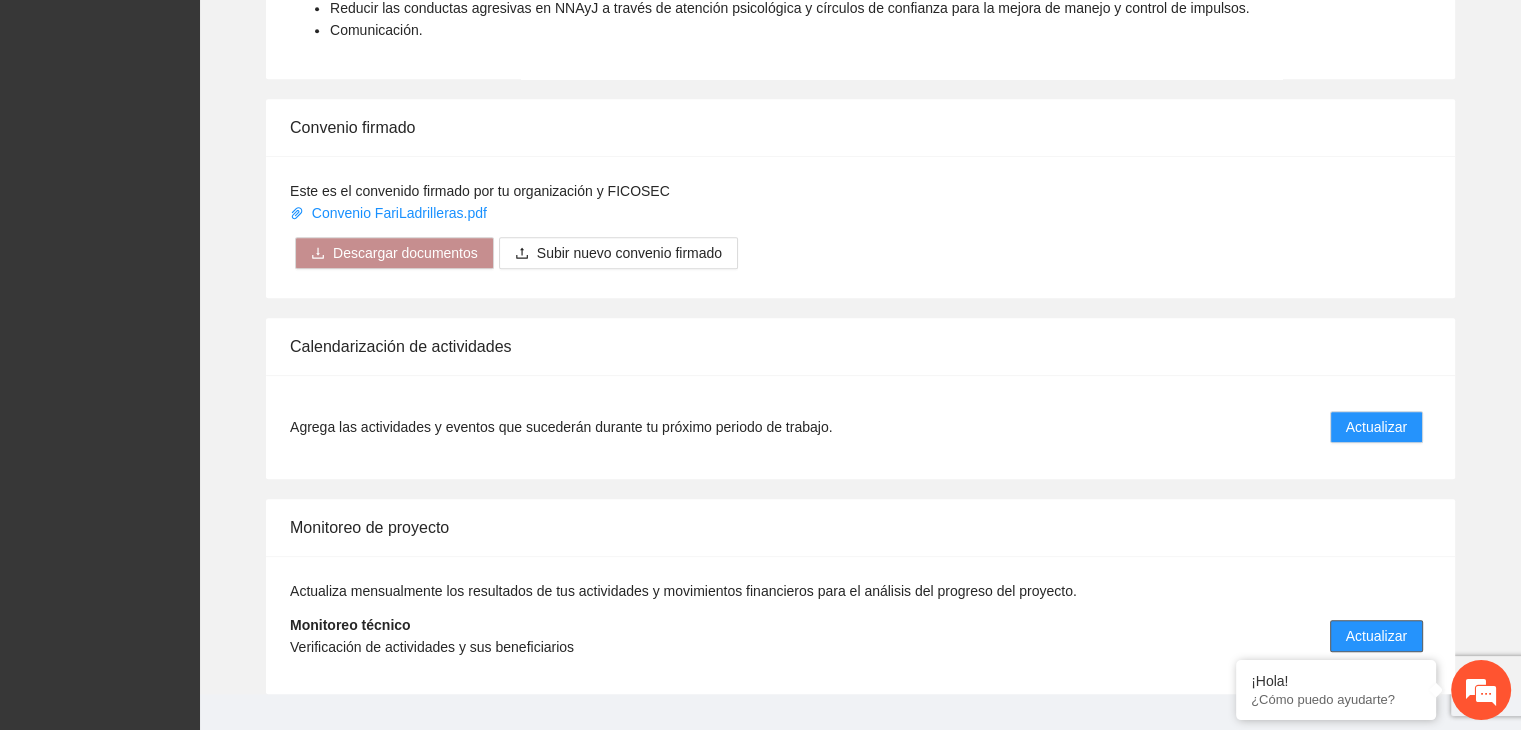 click on "Actualizar" at bounding box center (1376, 636) 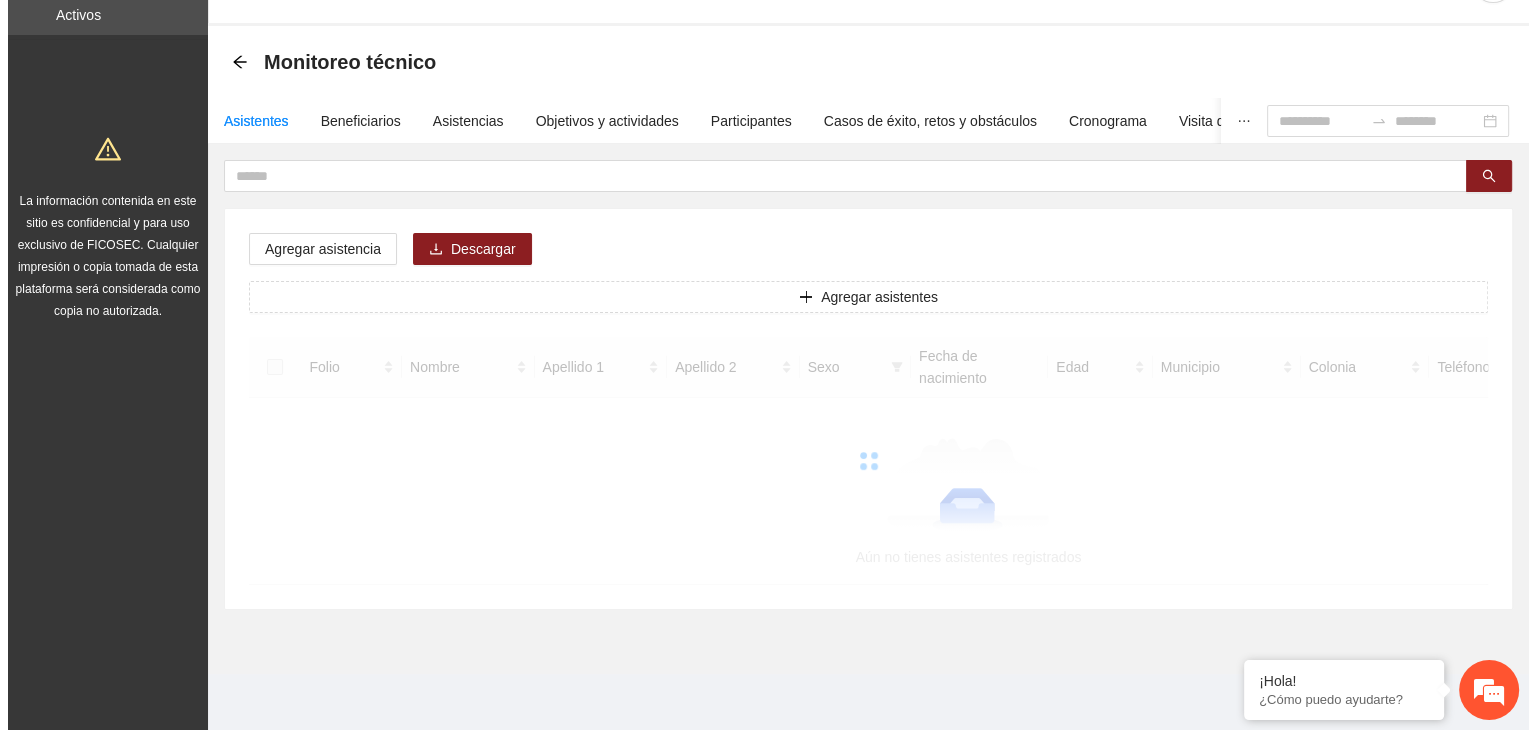 scroll, scrollTop: 0, scrollLeft: 0, axis: both 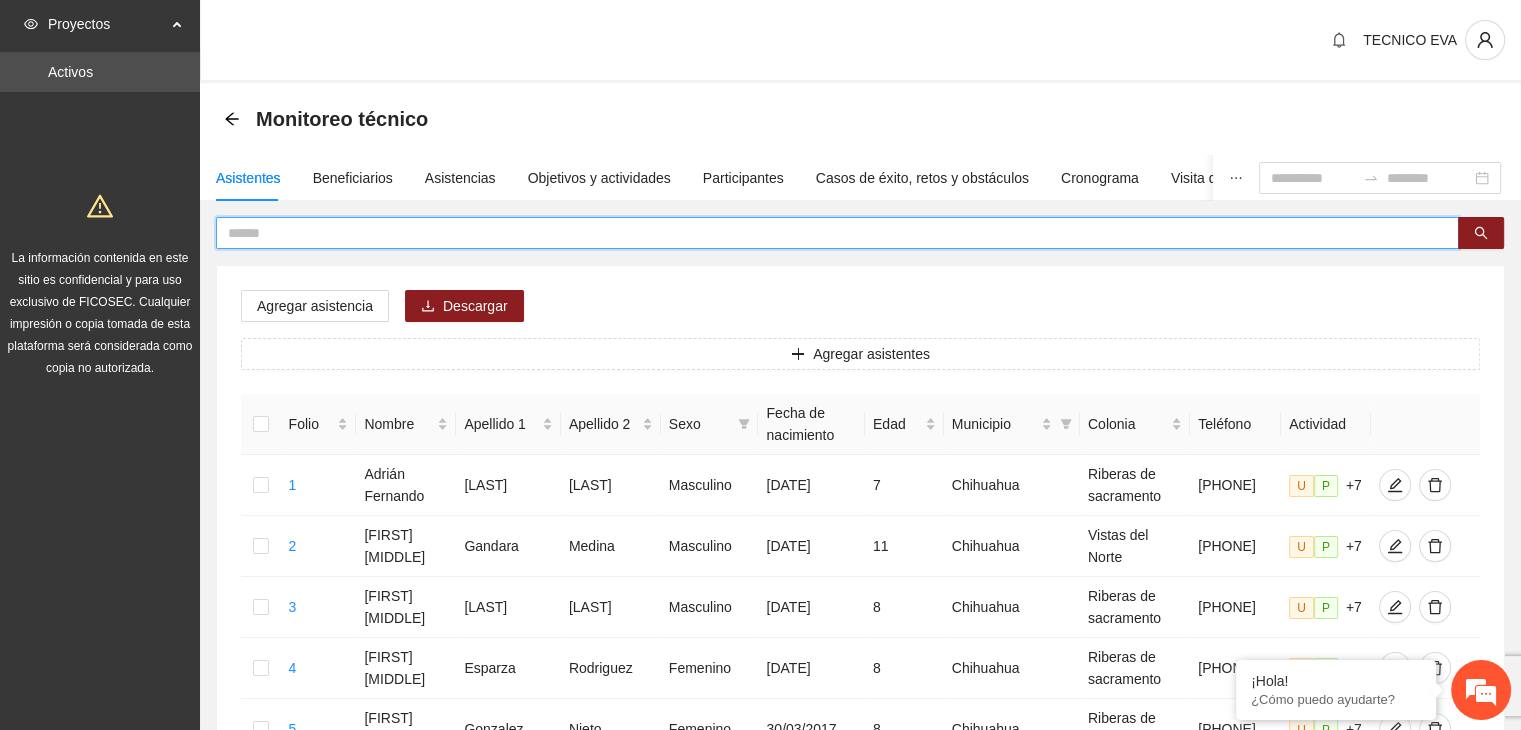 click at bounding box center [829, 233] 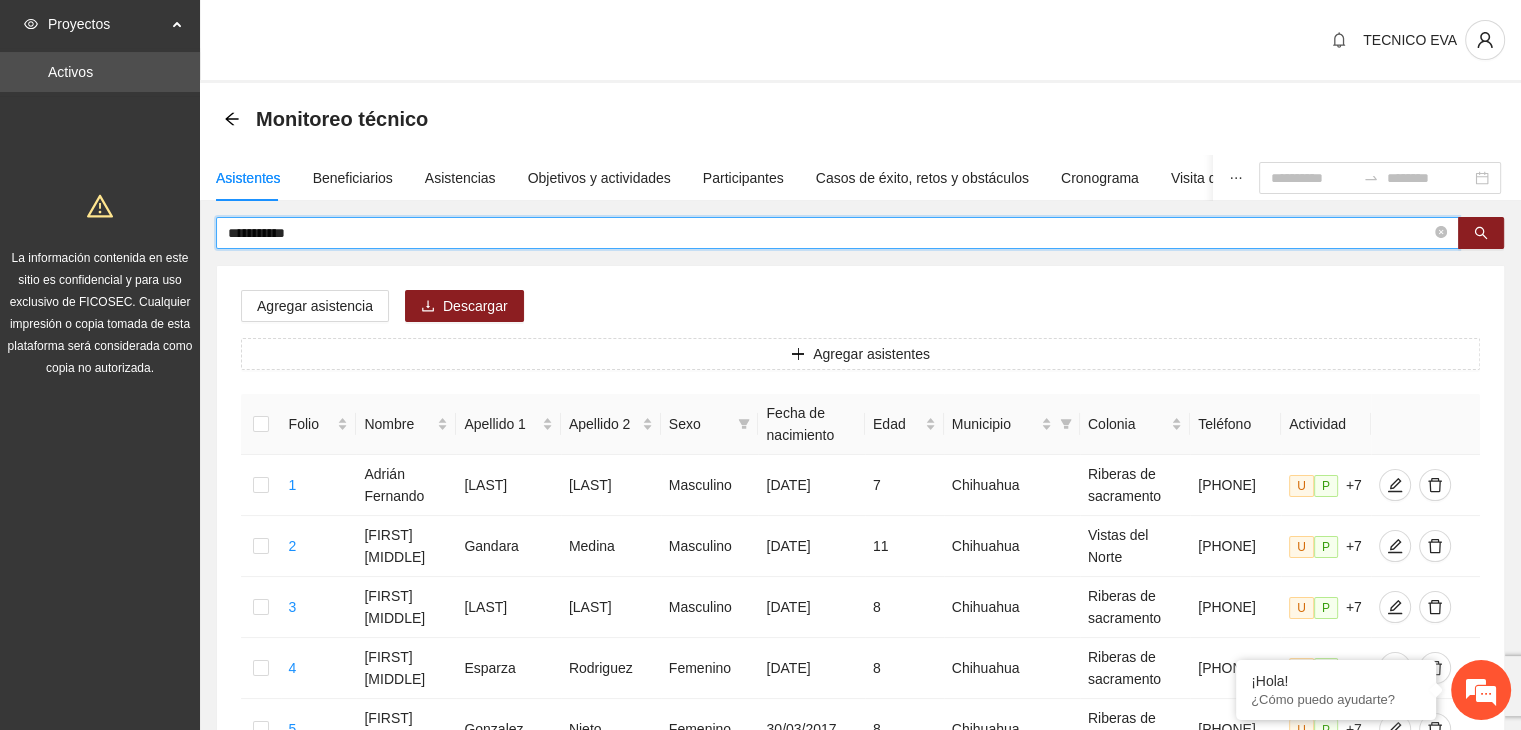 type on "**********" 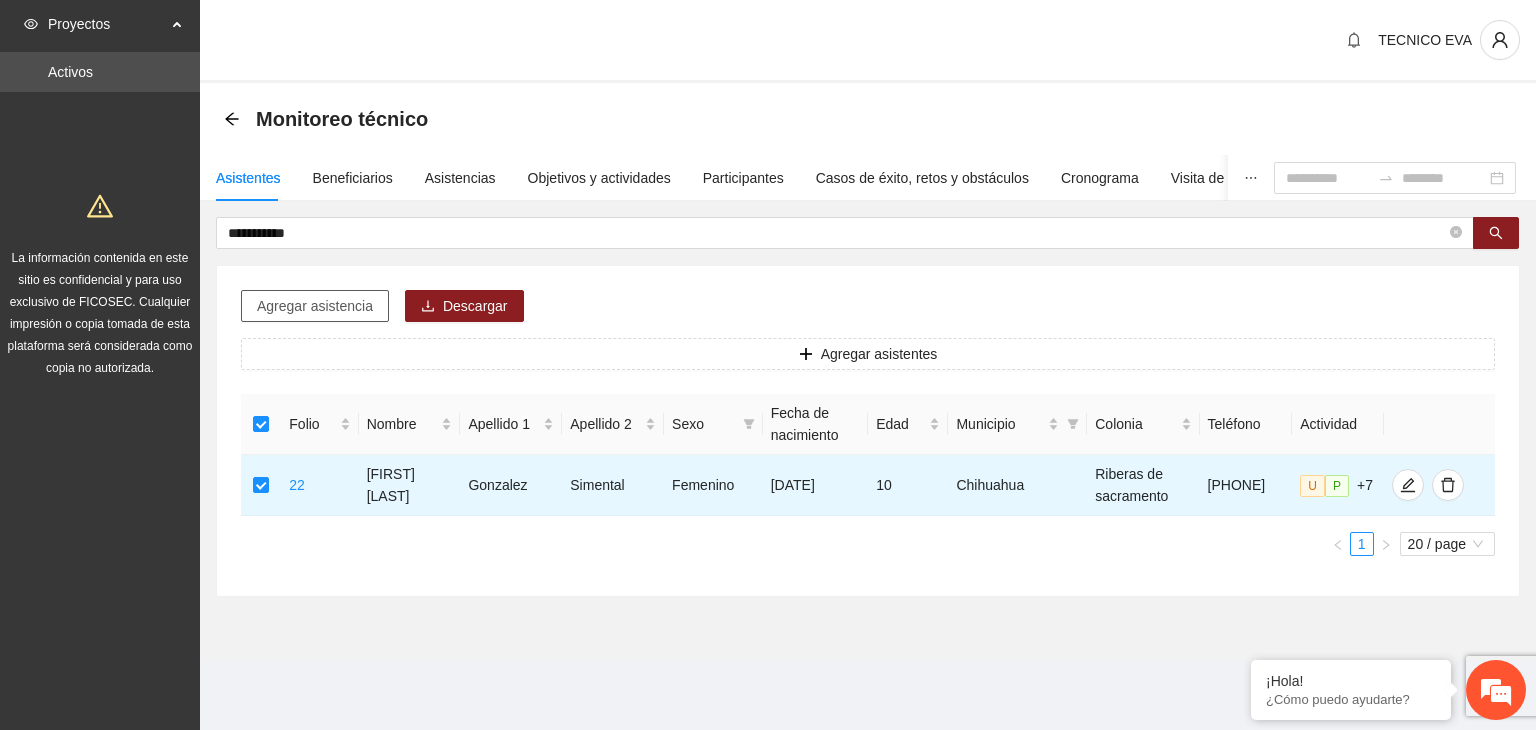 click on "Agregar asistencia" at bounding box center (315, 306) 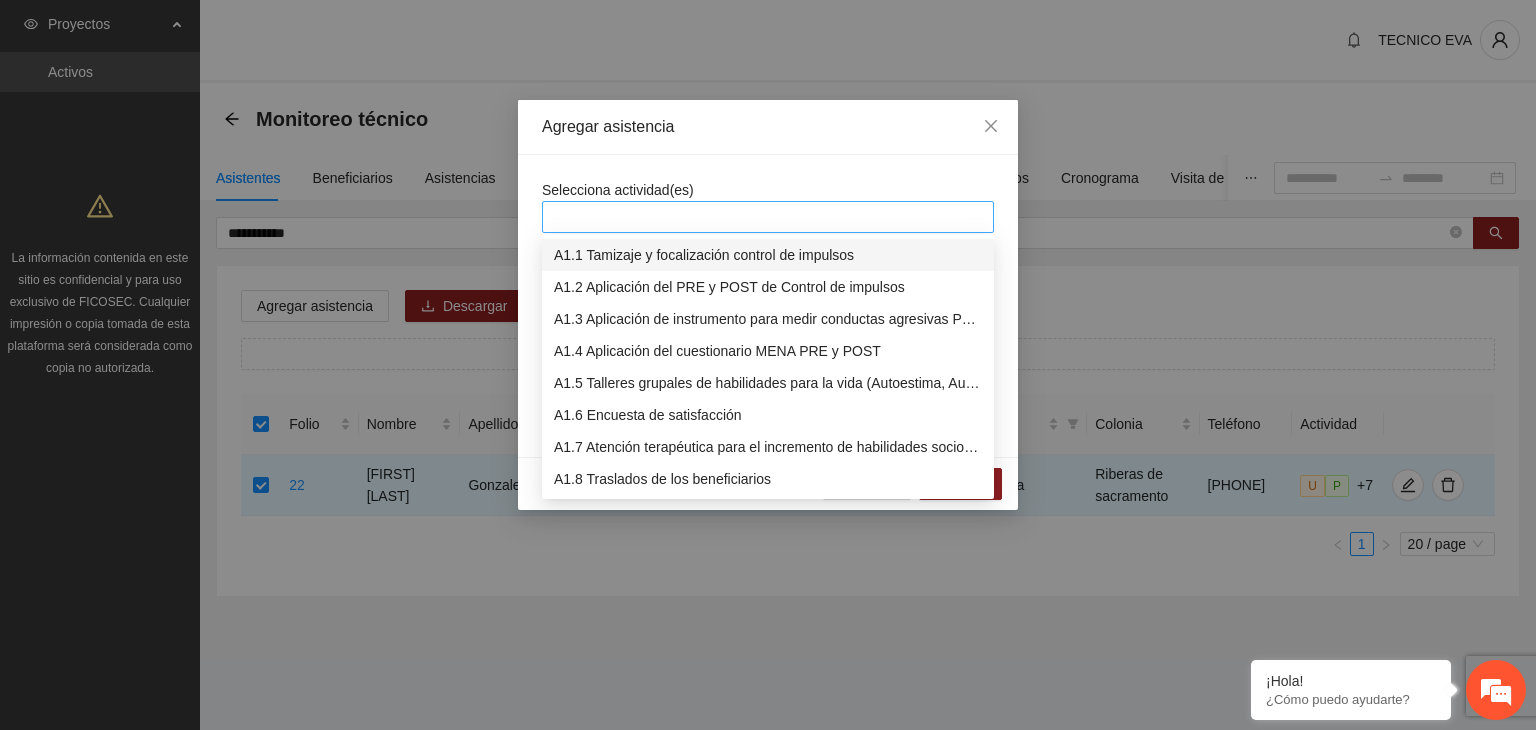 click at bounding box center [768, 217] 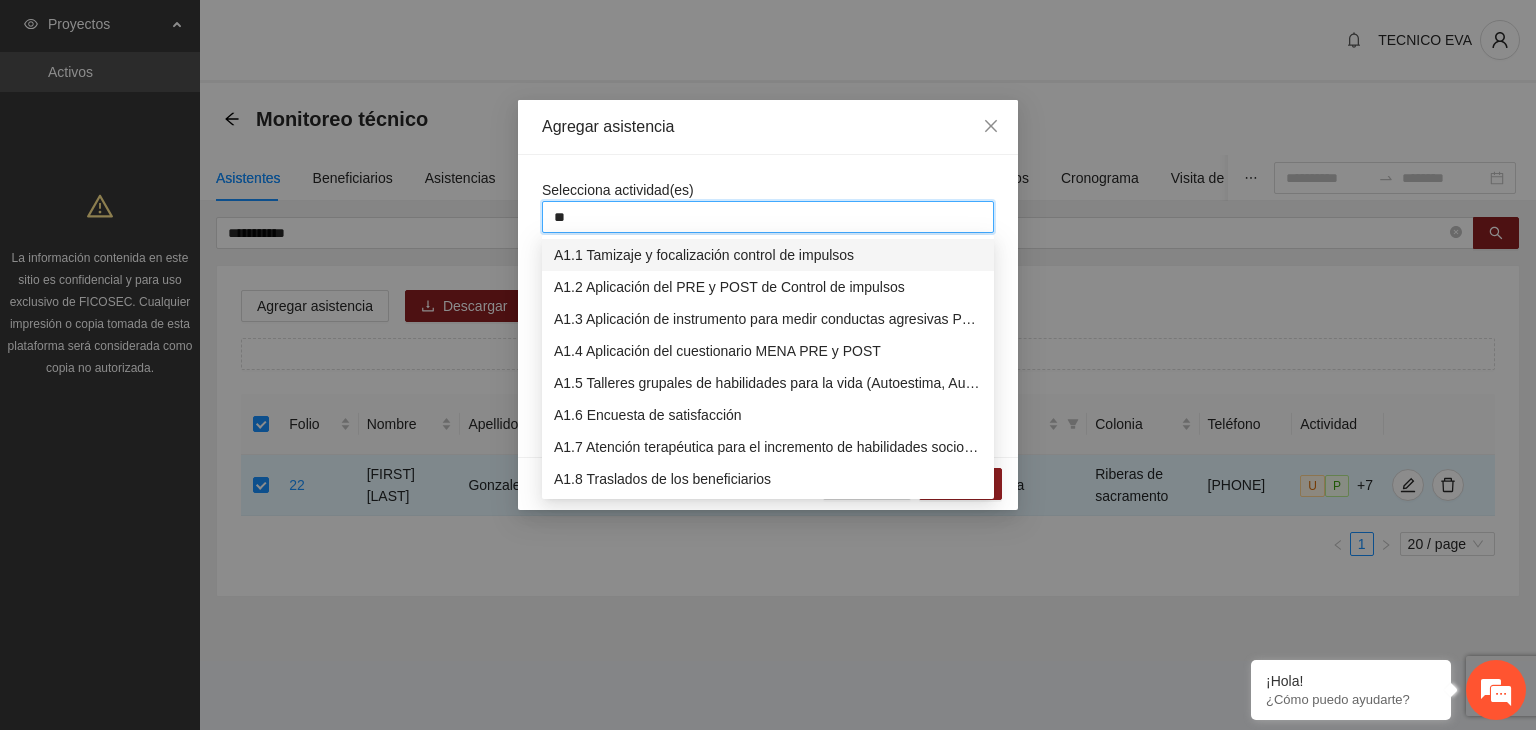 type on "***" 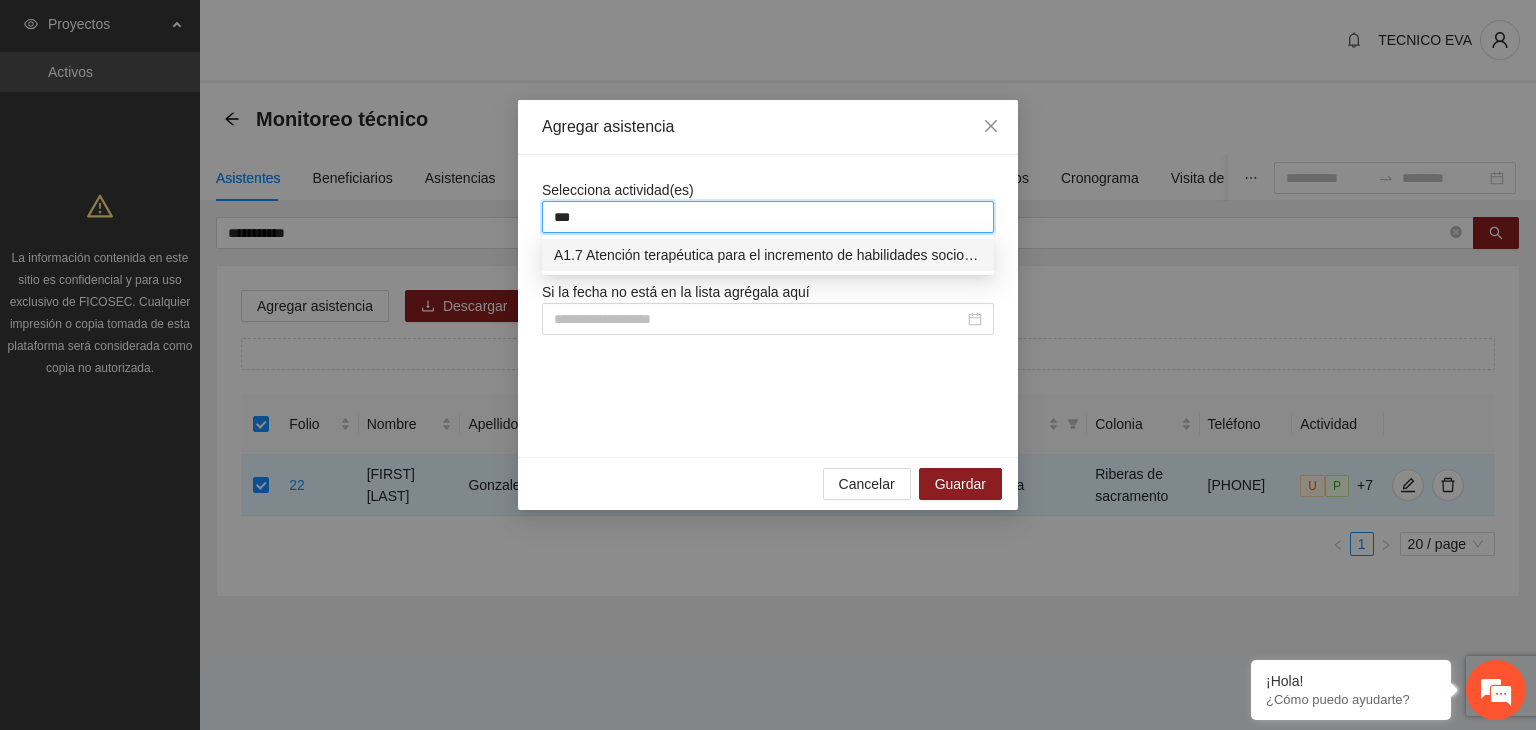 click on "A1.7 Atención terapéutica para el incremento de habilidades socioemocionales a NNAyJ que presentan bajo manejo y control de emociones." at bounding box center (768, 255) 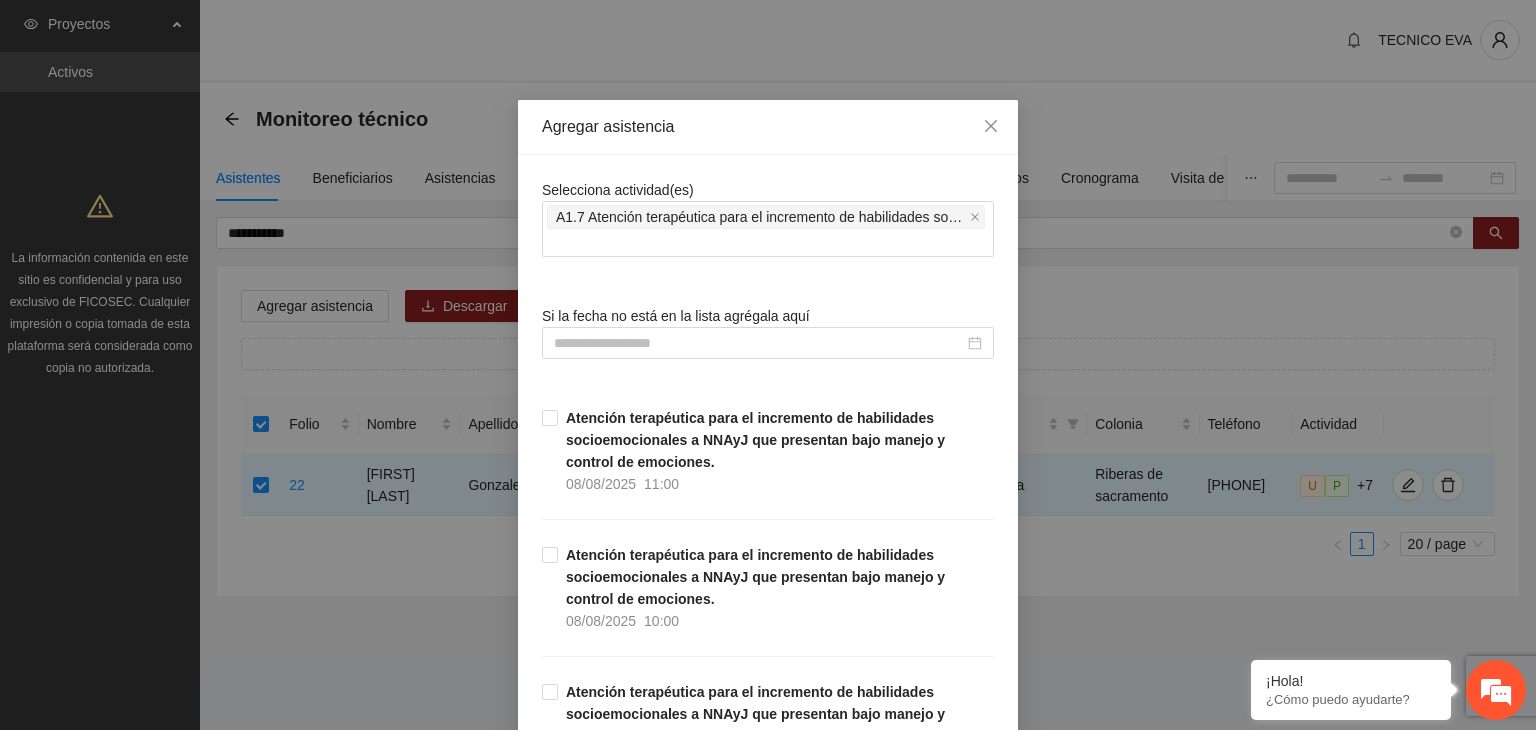 click on "Agregar asistencia" at bounding box center (768, 127) 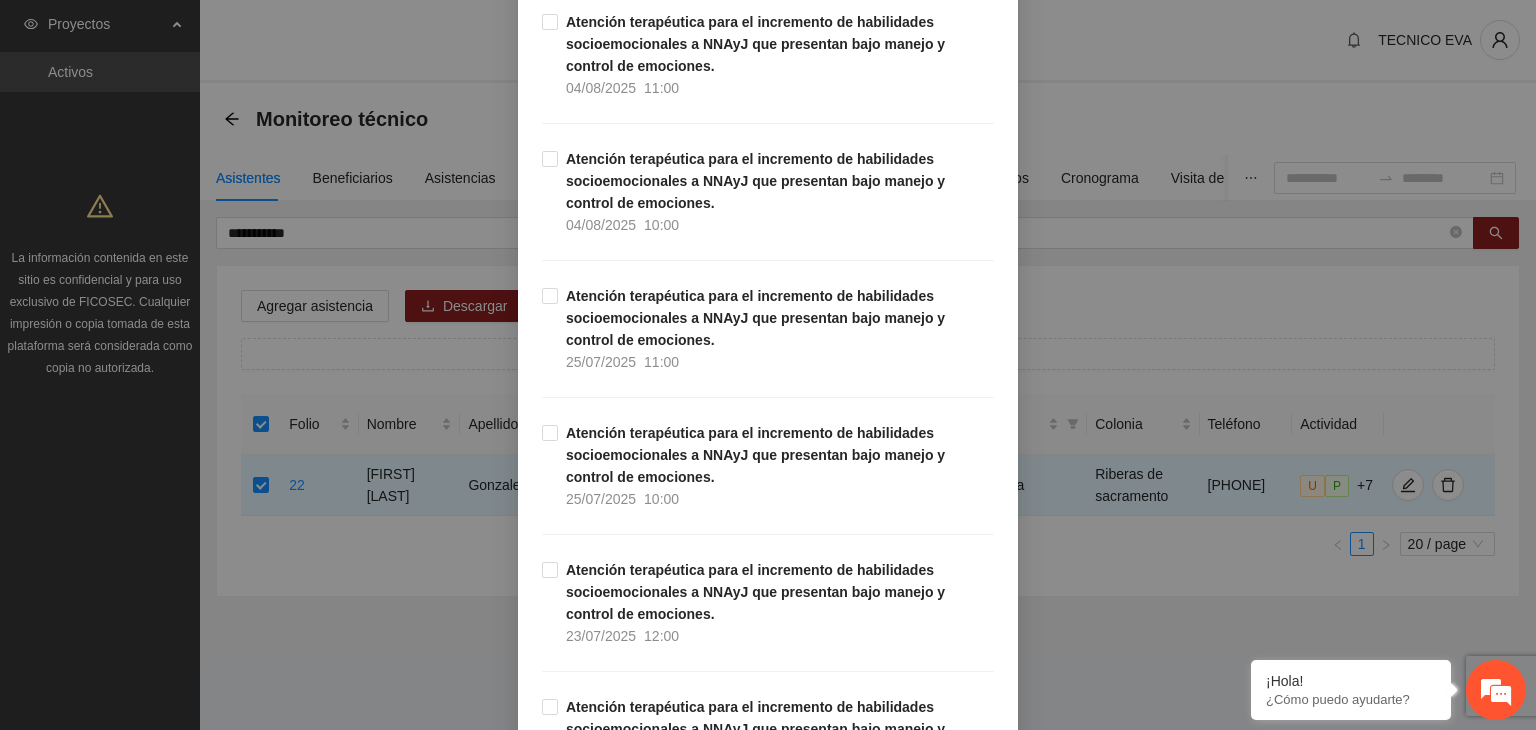 scroll, scrollTop: 1369, scrollLeft: 0, axis: vertical 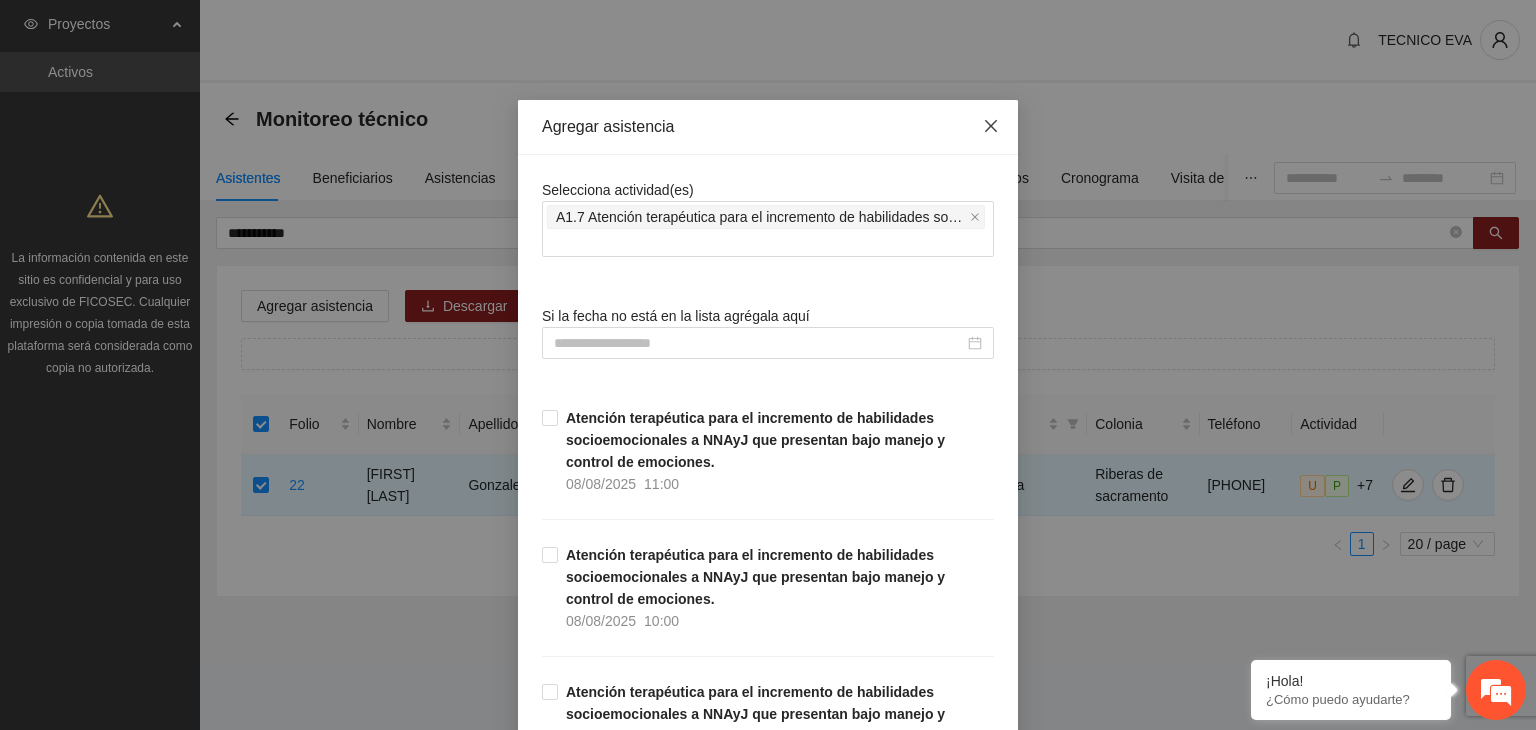 click 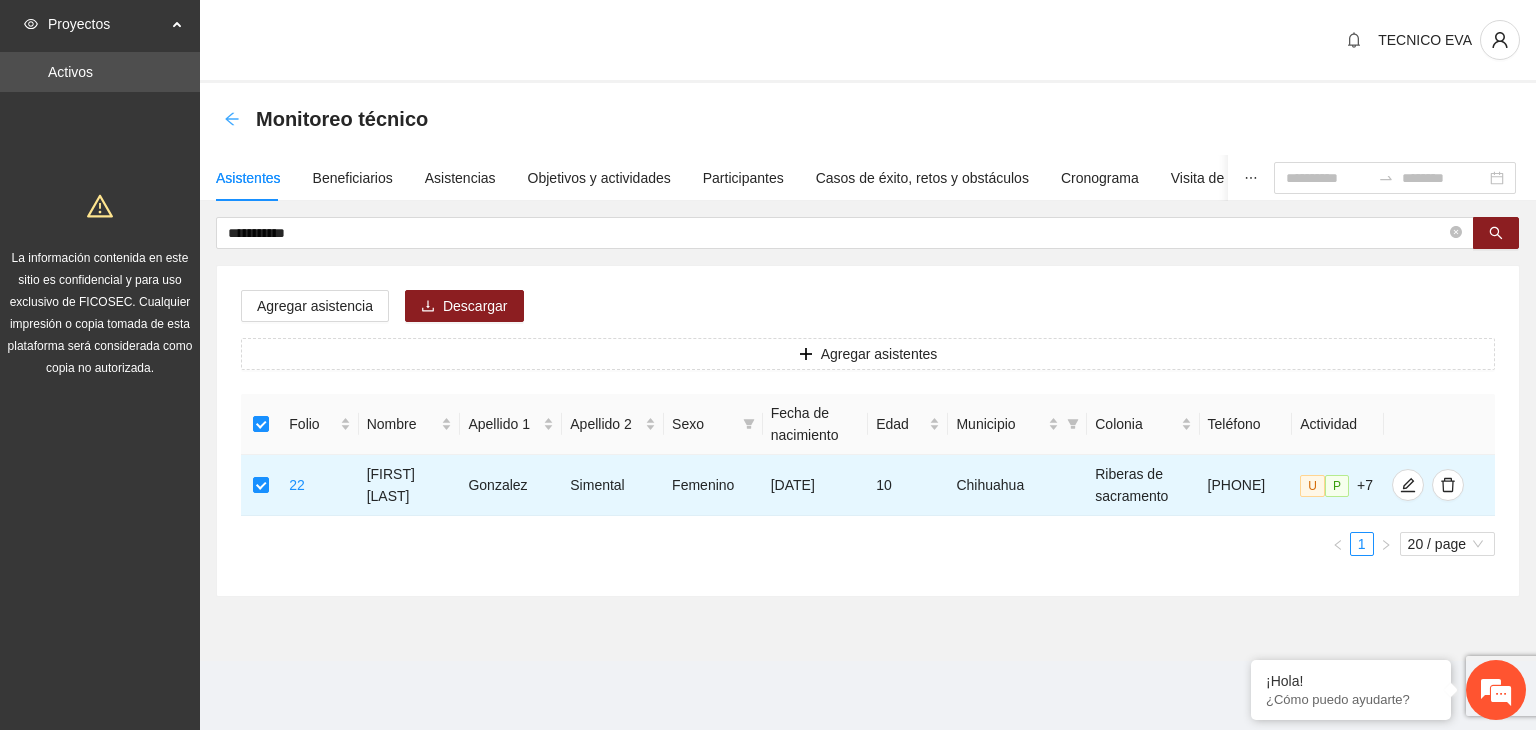 click 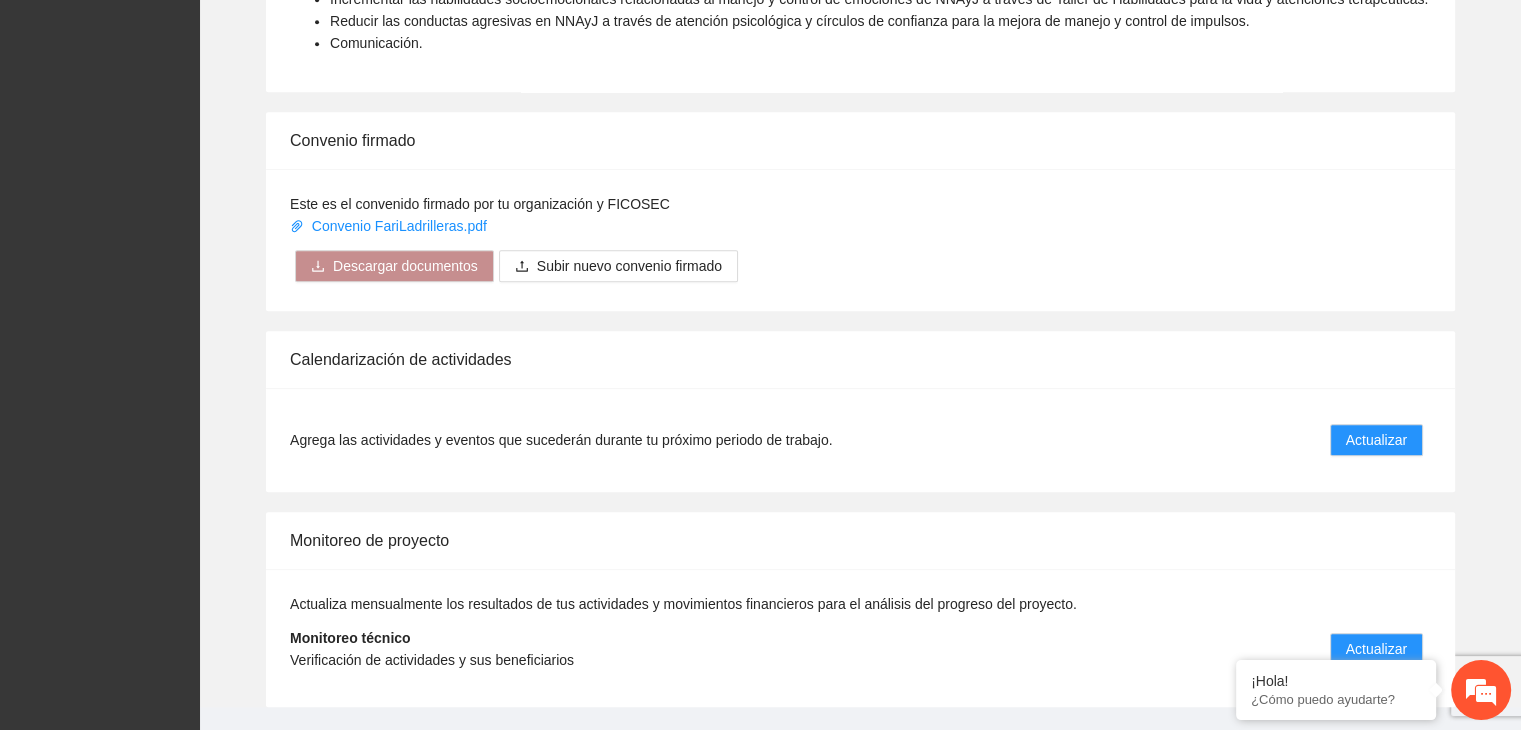 scroll, scrollTop: 1516, scrollLeft: 0, axis: vertical 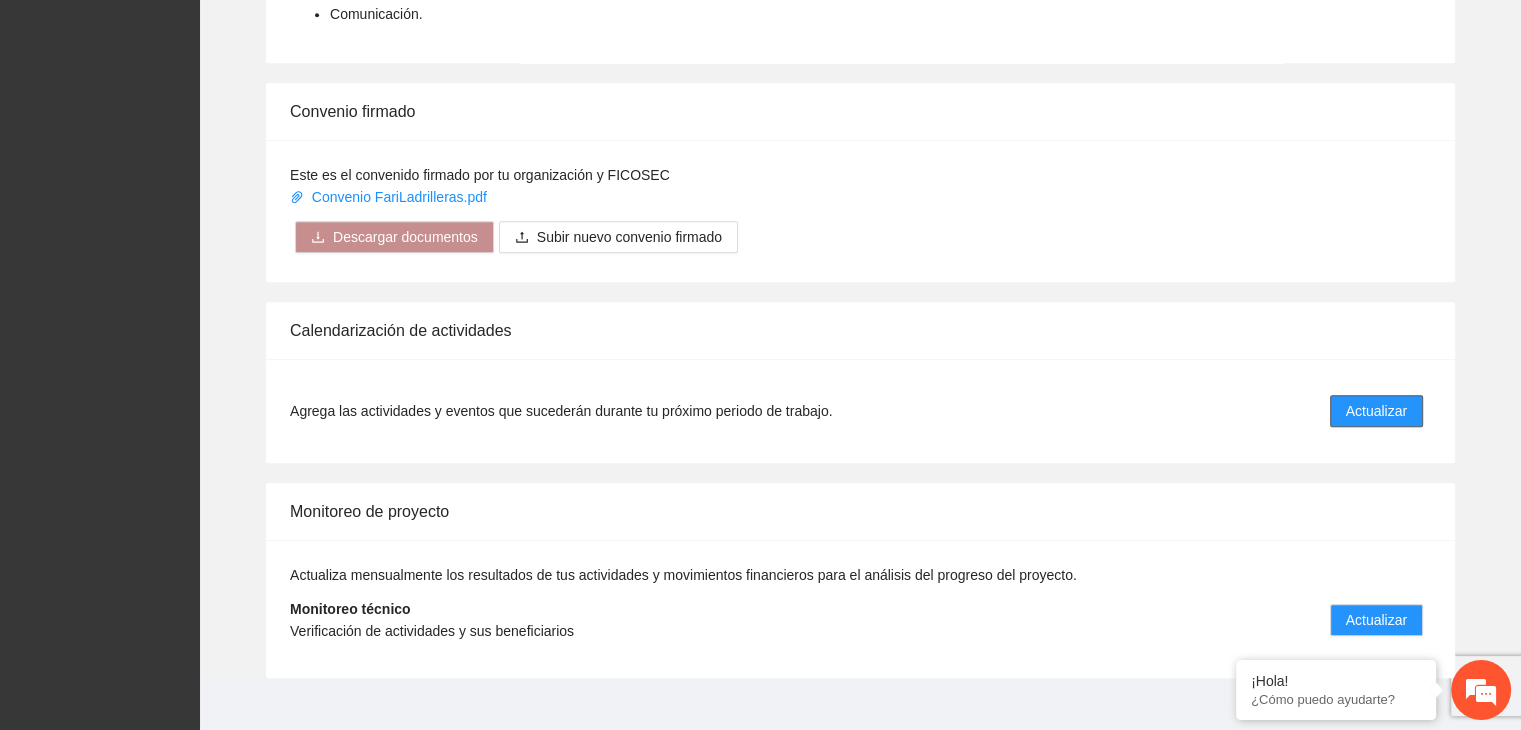 click on "Actualizar" at bounding box center (1376, 411) 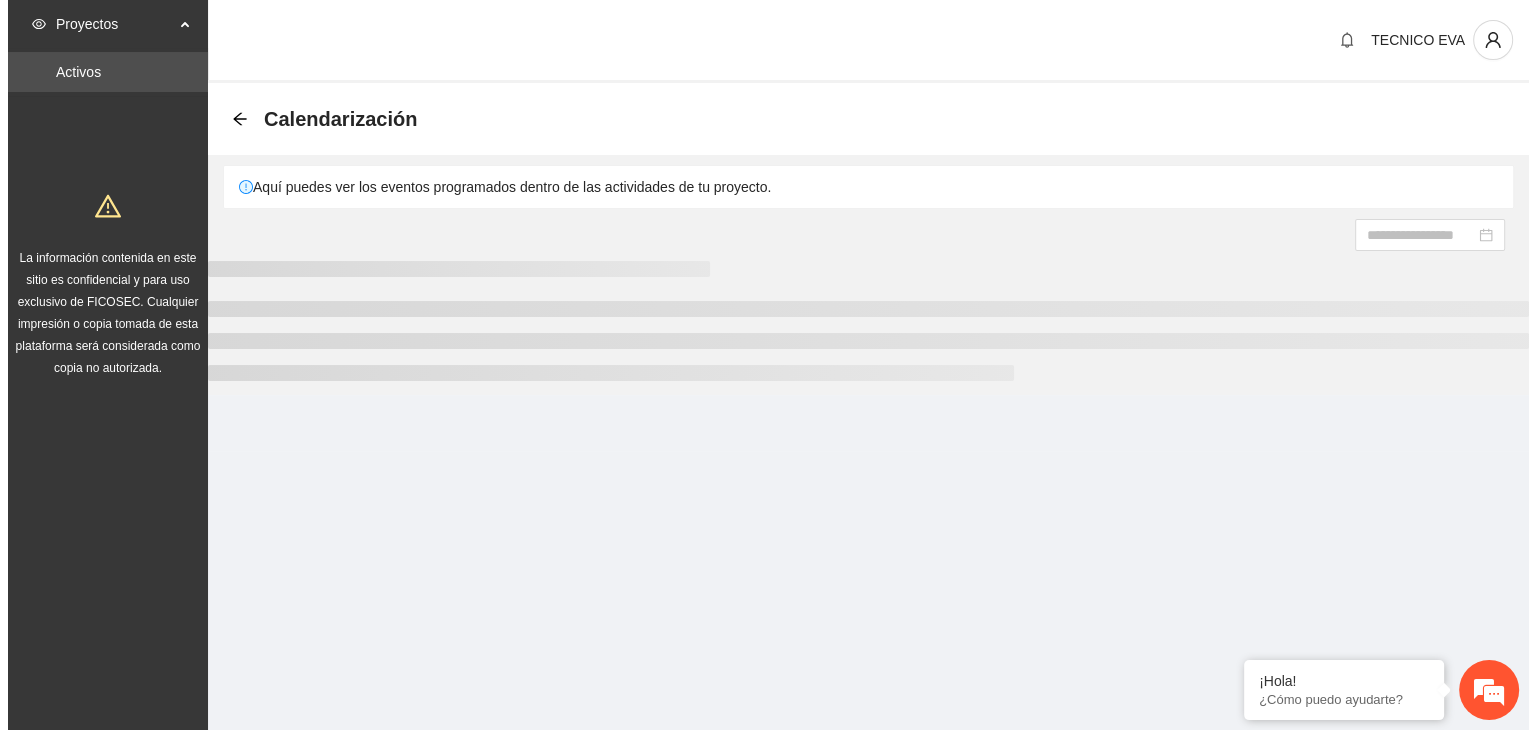 scroll, scrollTop: 0, scrollLeft: 0, axis: both 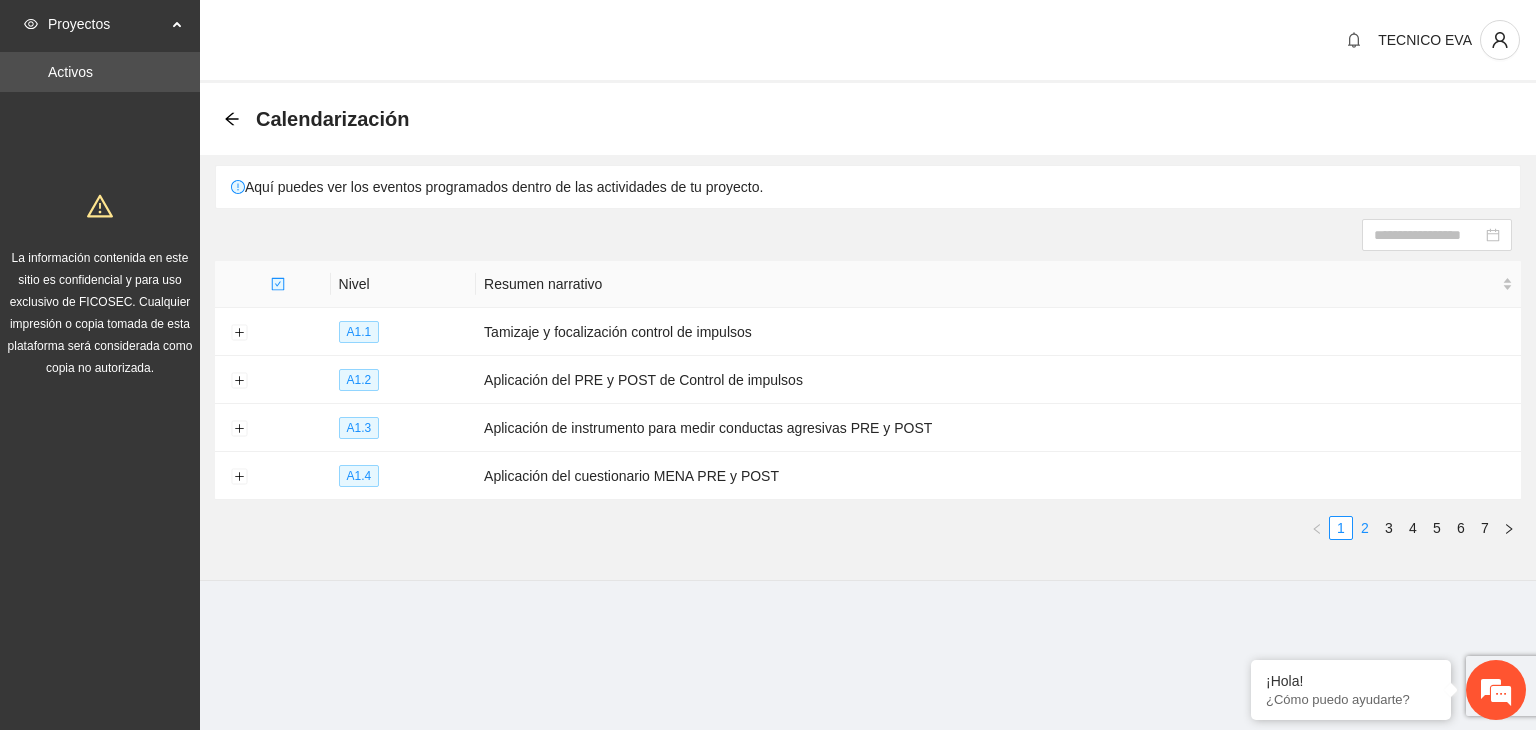 click on "2" at bounding box center [1365, 528] 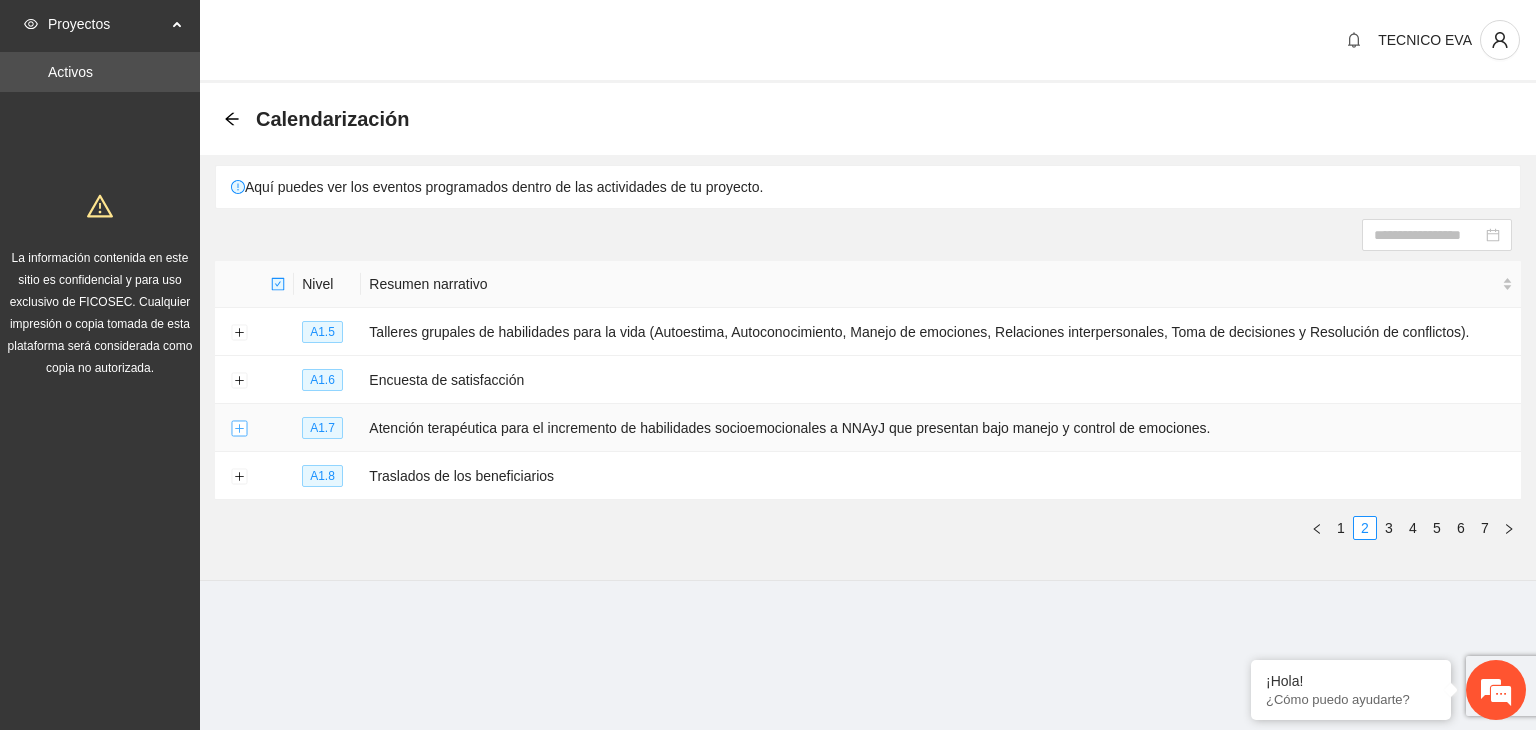 click at bounding box center [239, 429] 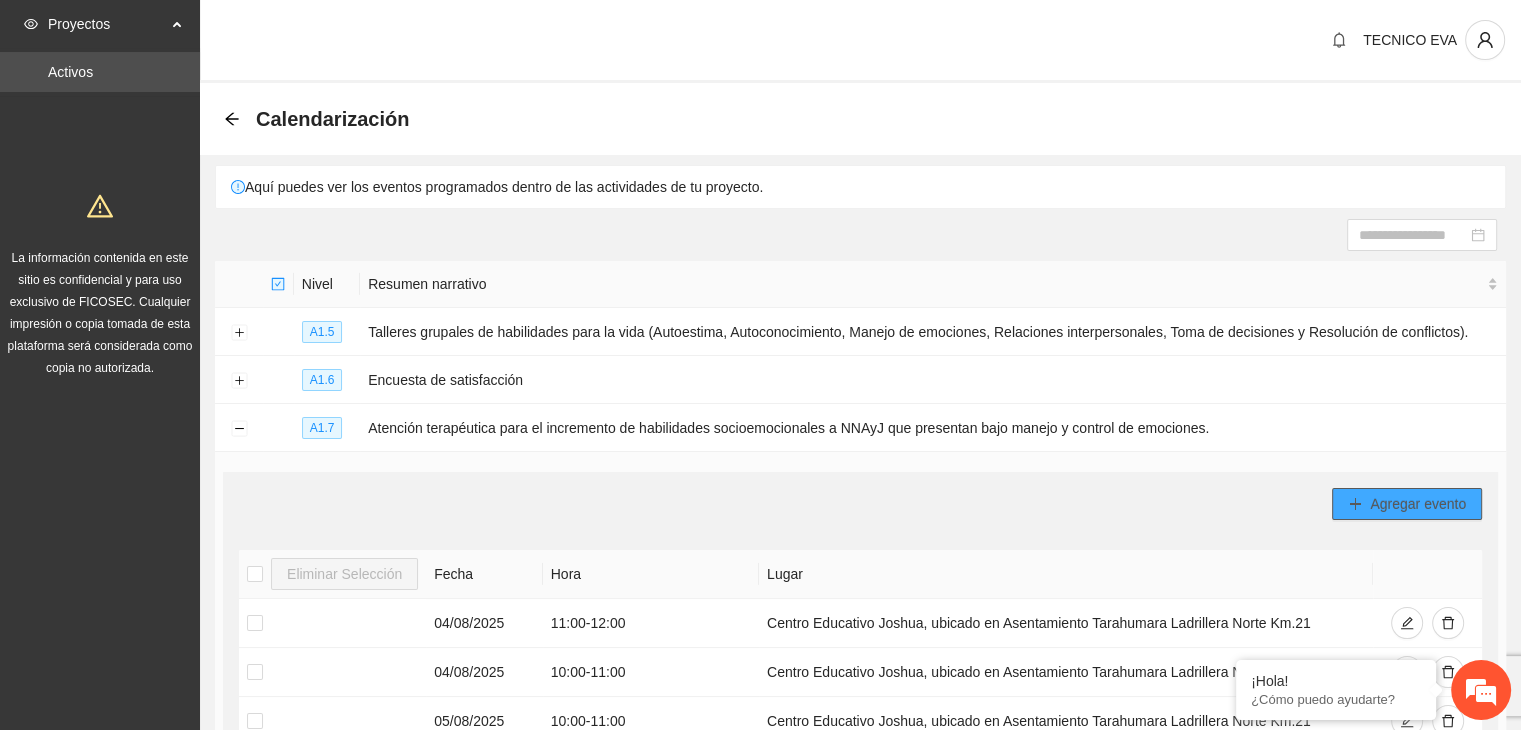 click on "Agregar evento" at bounding box center [1418, 504] 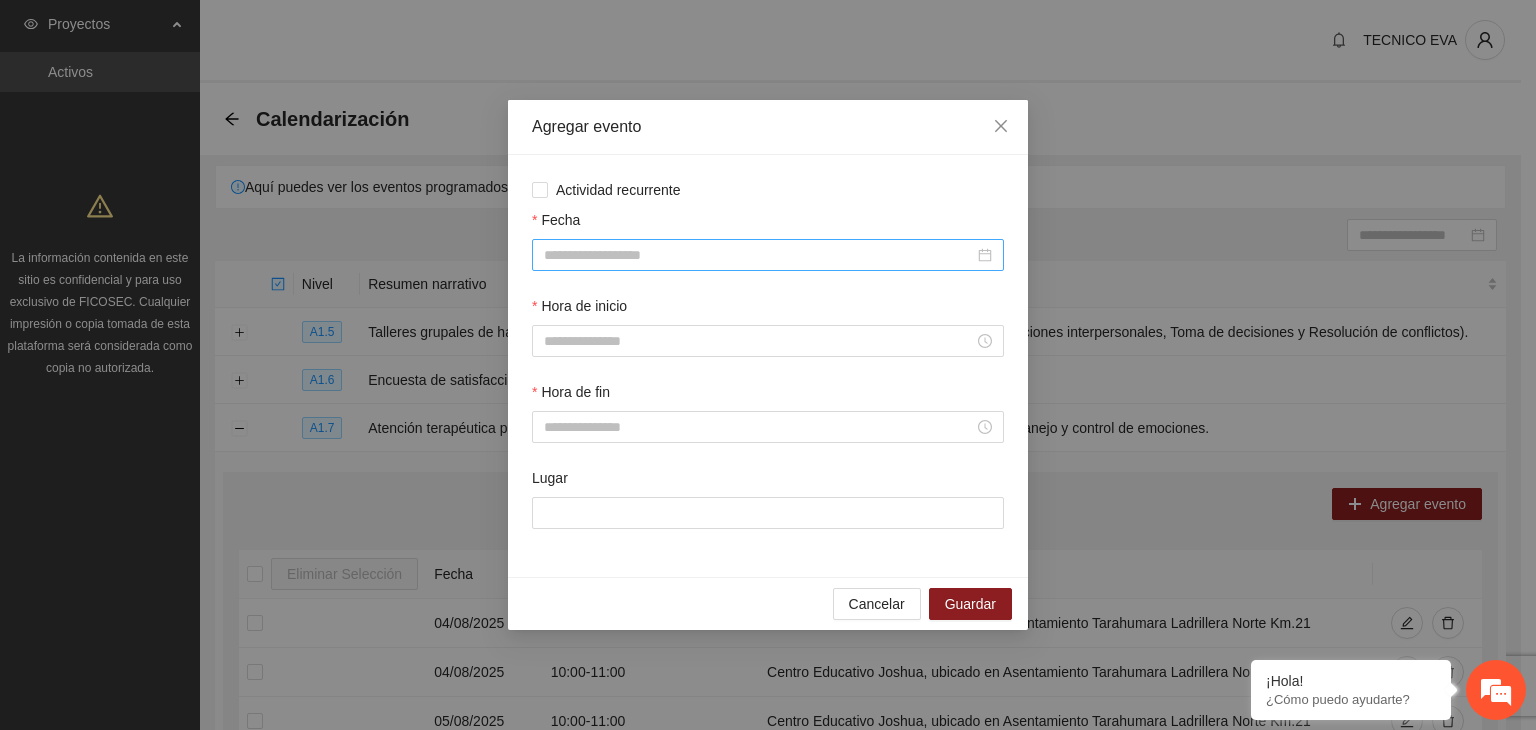 click on "Fecha" at bounding box center (759, 255) 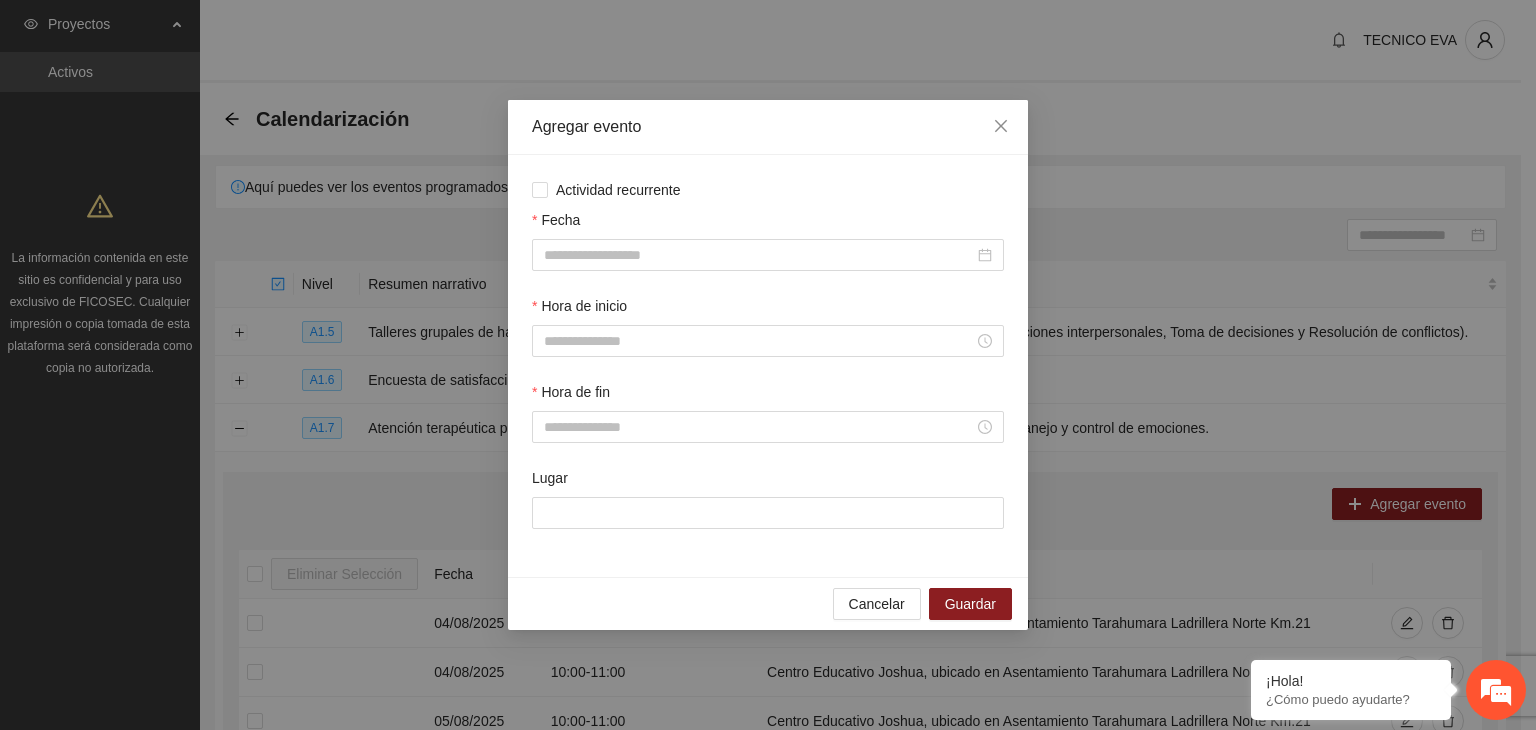 click on "Agregar evento Actividad recurrente Fecha Hora de inicio Hora de fin Lugar Cancelar Guardar" at bounding box center (768, 365) 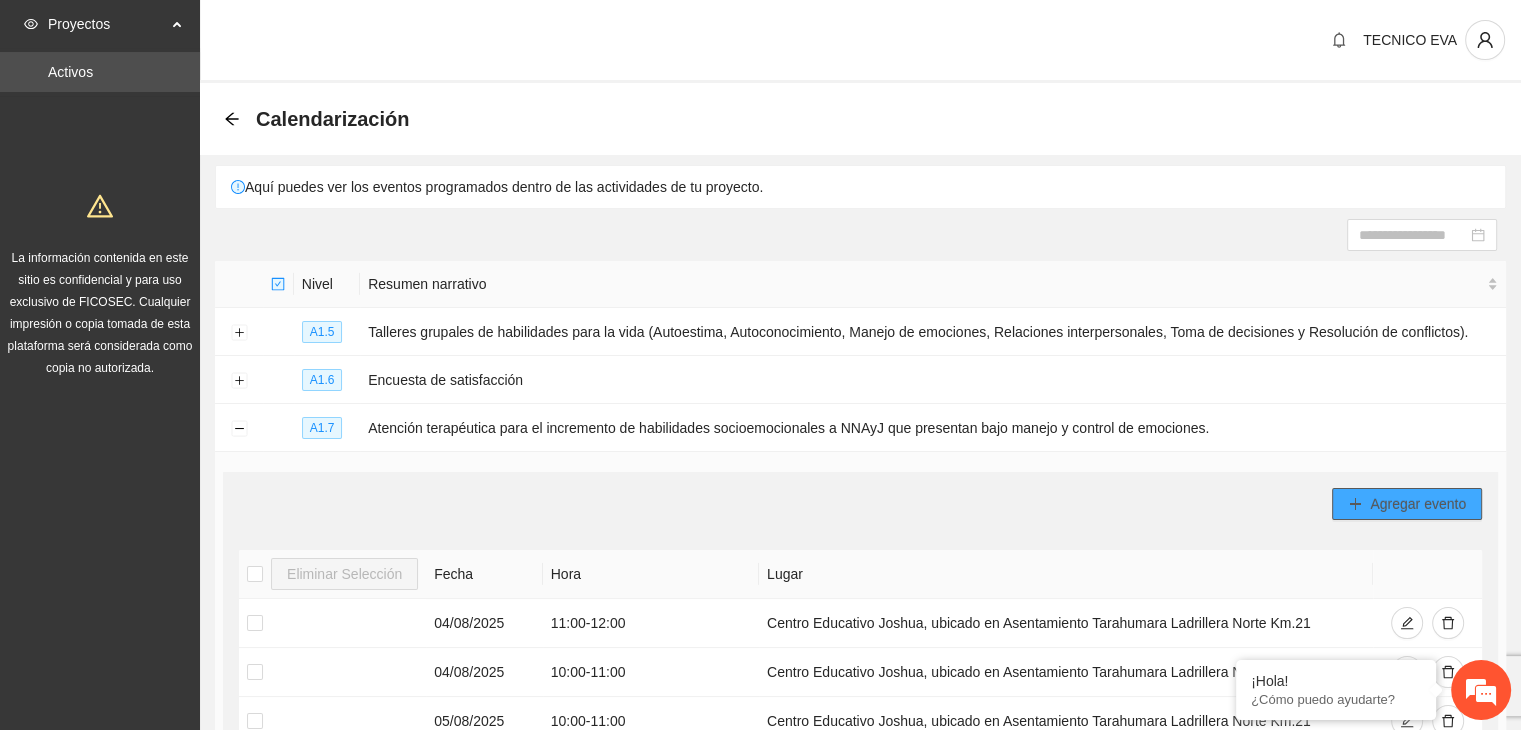 click on "Agregar evento" at bounding box center [1407, 504] 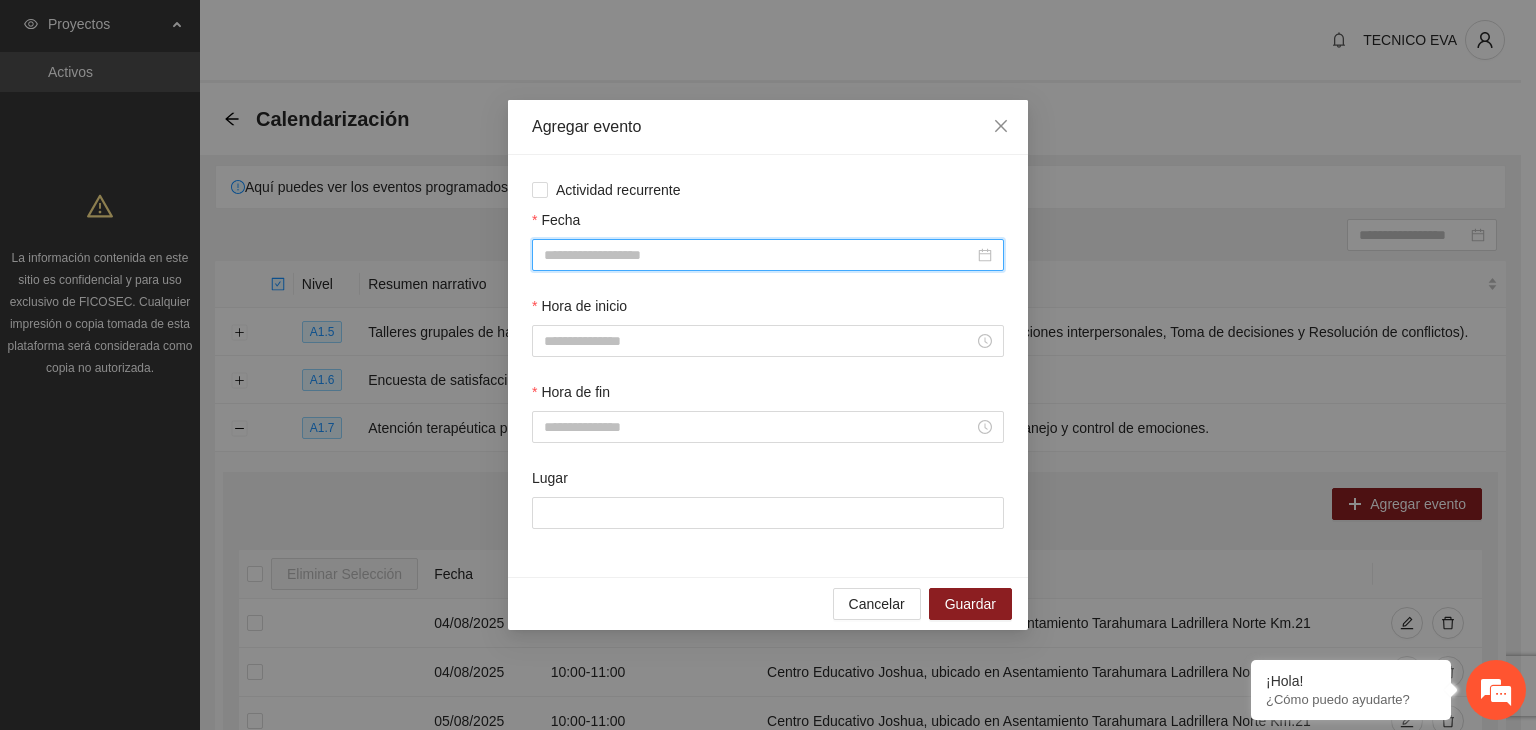 click on "Fecha" at bounding box center (759, 255) 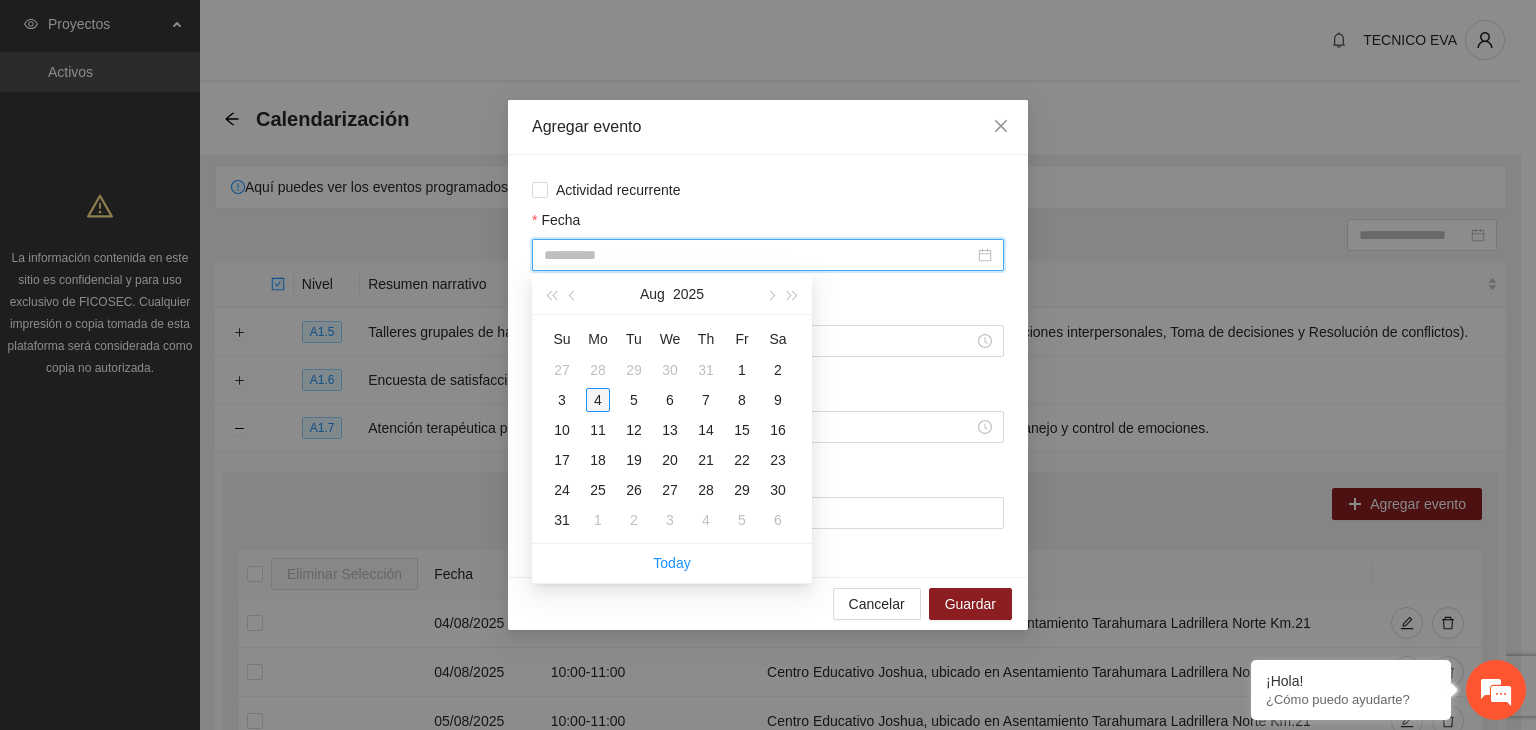 type on "**********" 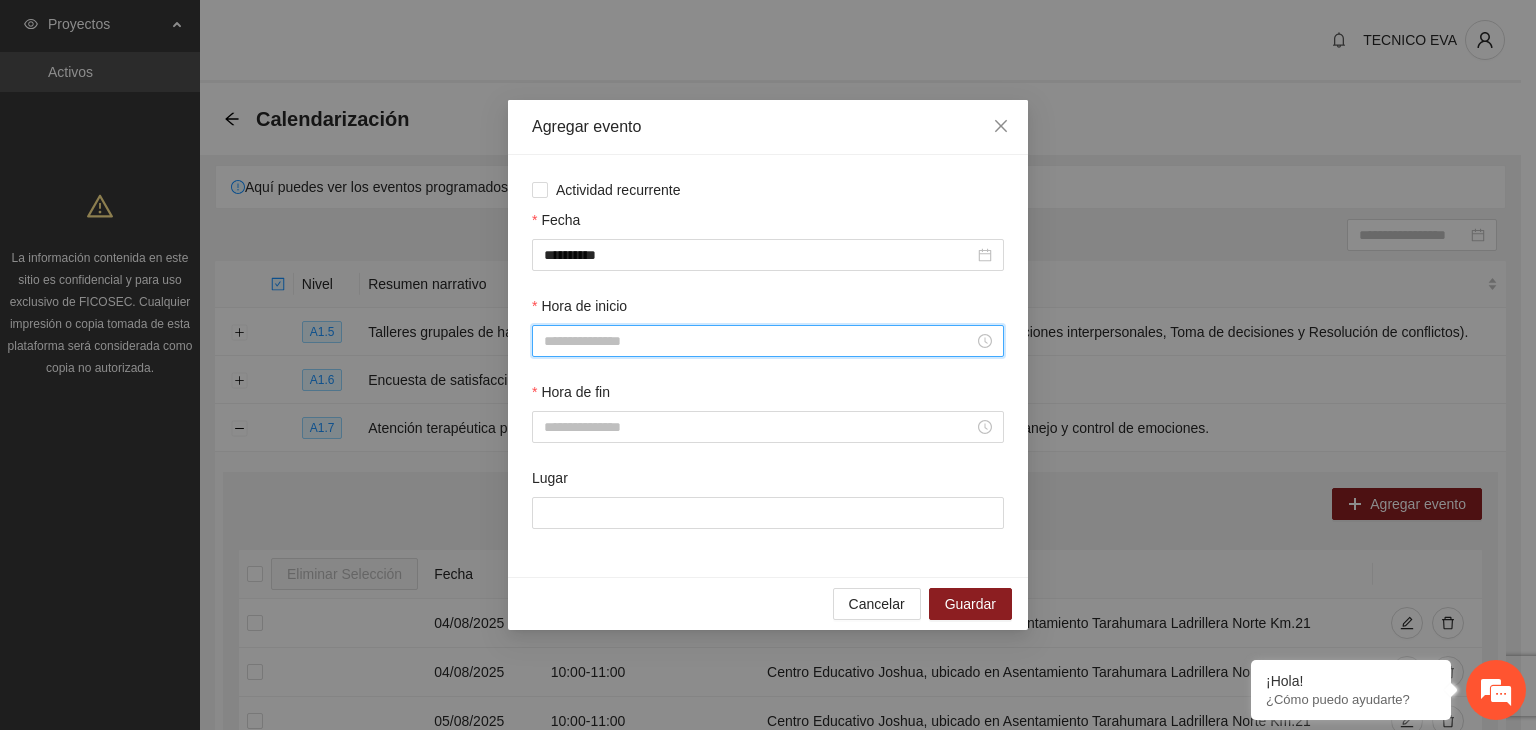 click on "Hora de inicio" at bounding box center [759, 341] 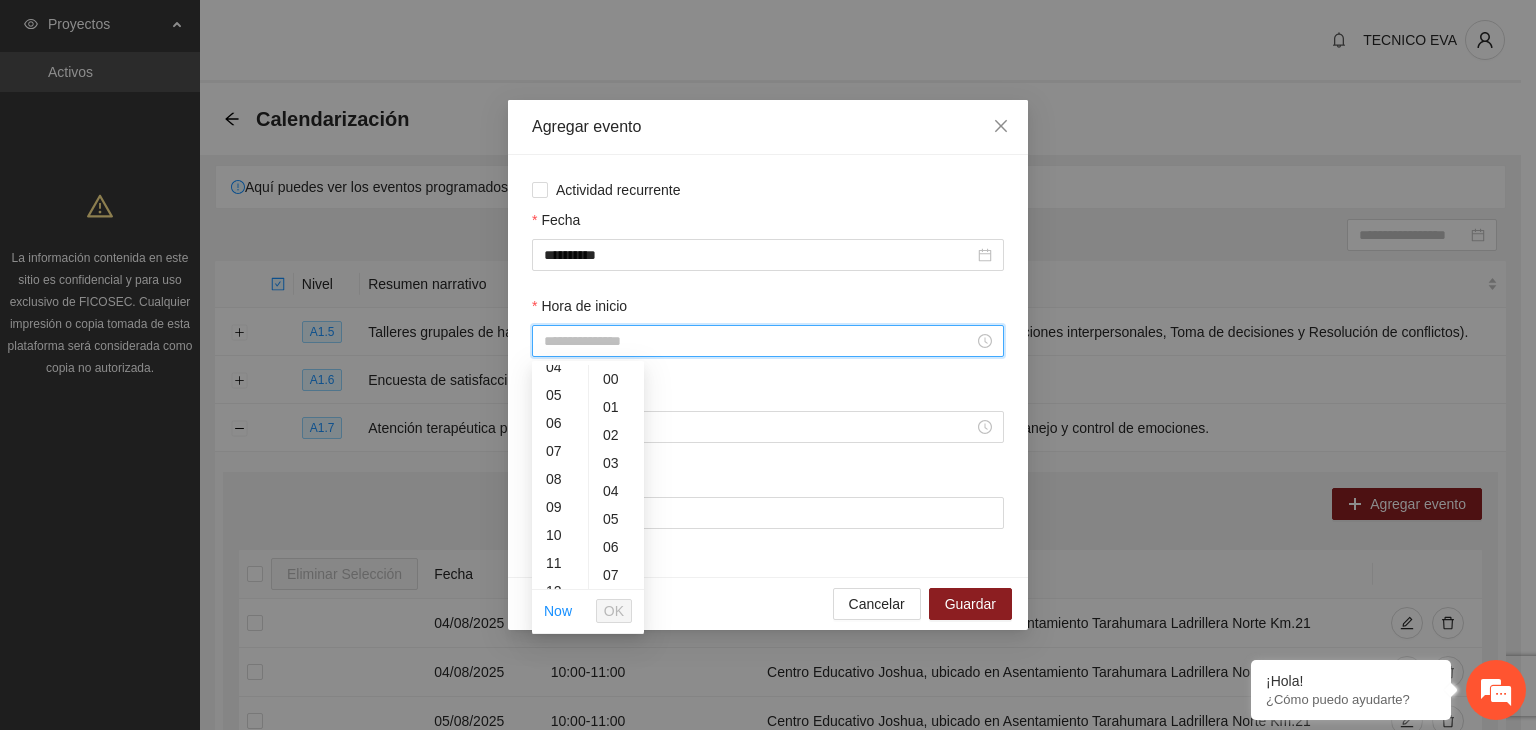 scroll, scrollTop: 102, scrollLeft: 0, axis: vertical 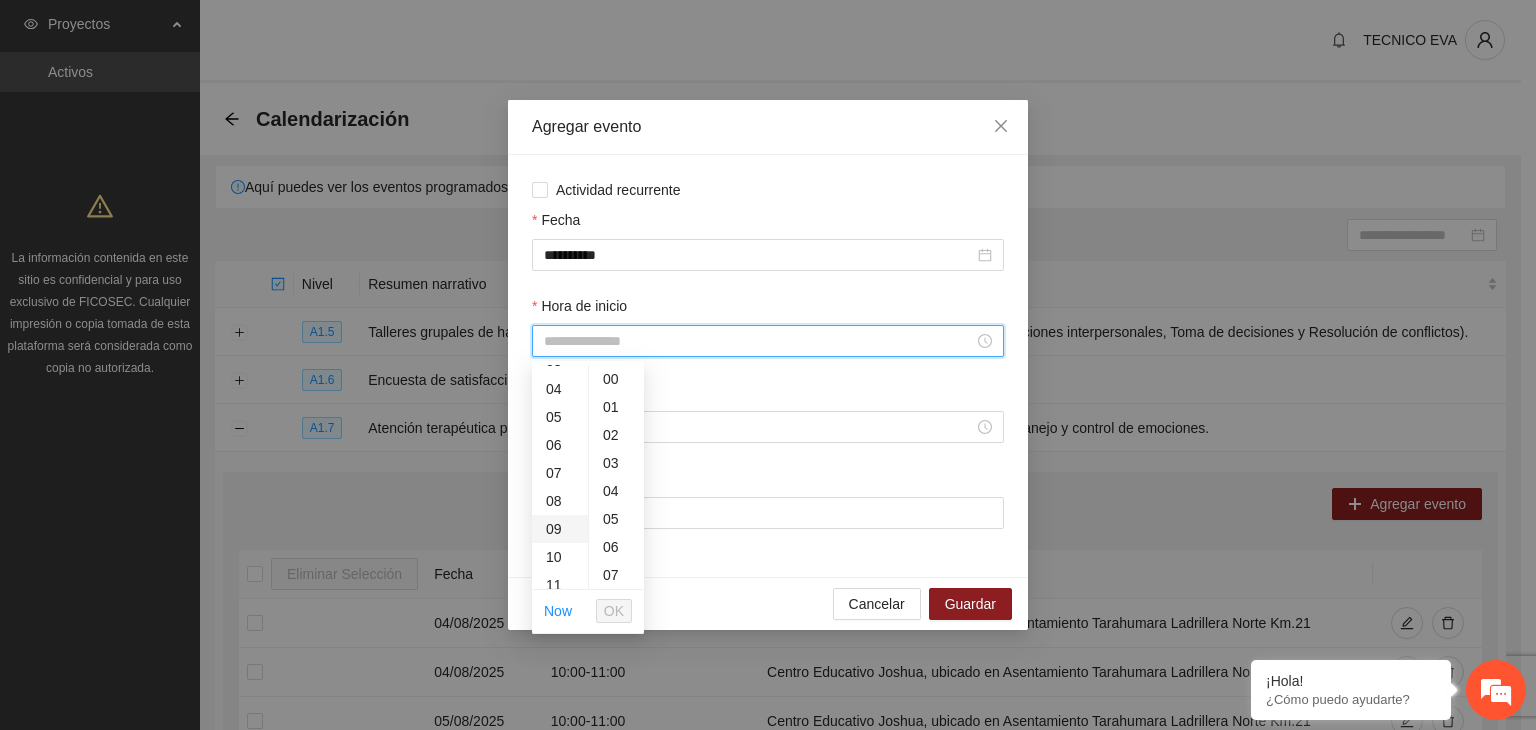 click on "09" at bounding box center [560, 529] 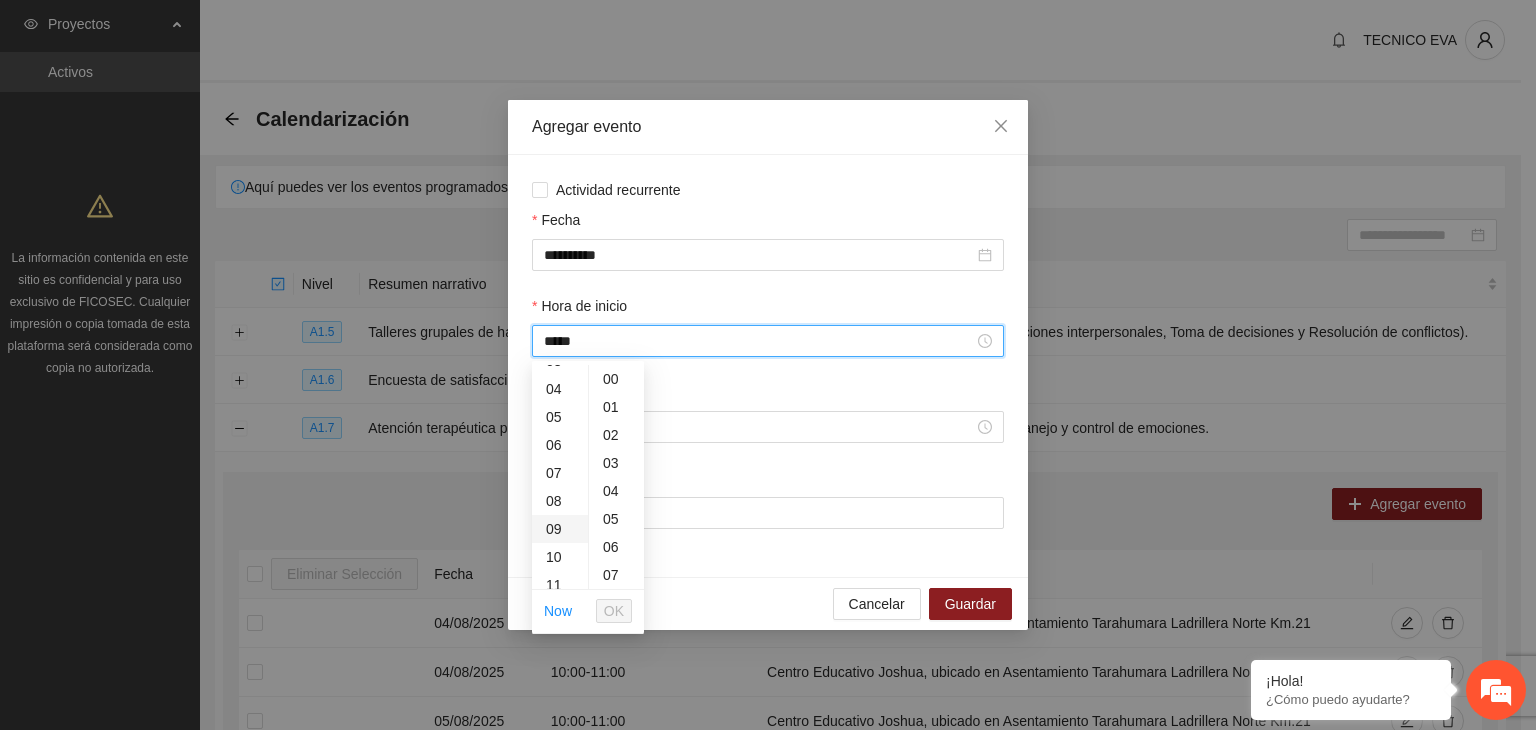 scroll, scrollTop: 252, scrollLeft: 0, axis: vertical 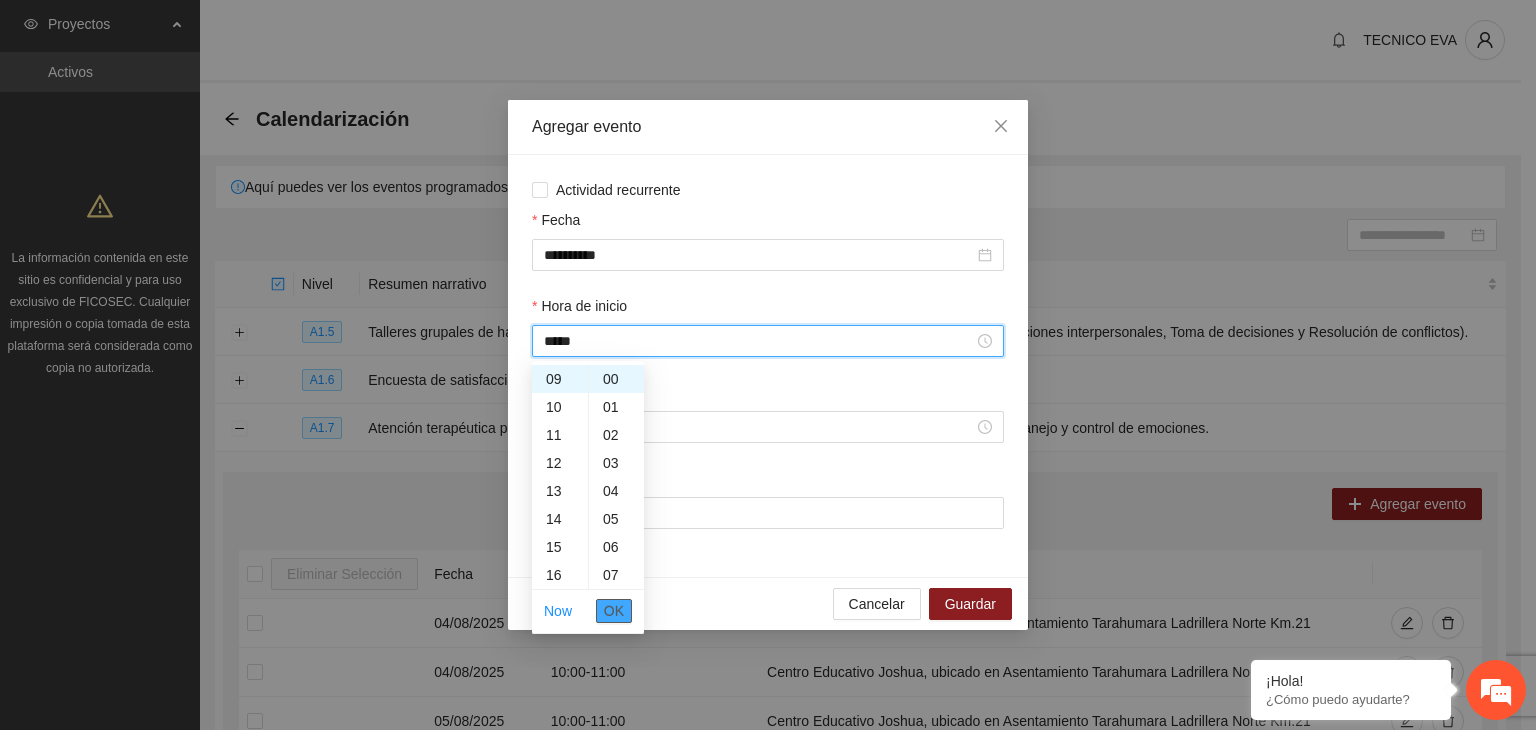 click on "OK" at bounding box center [614, 611] 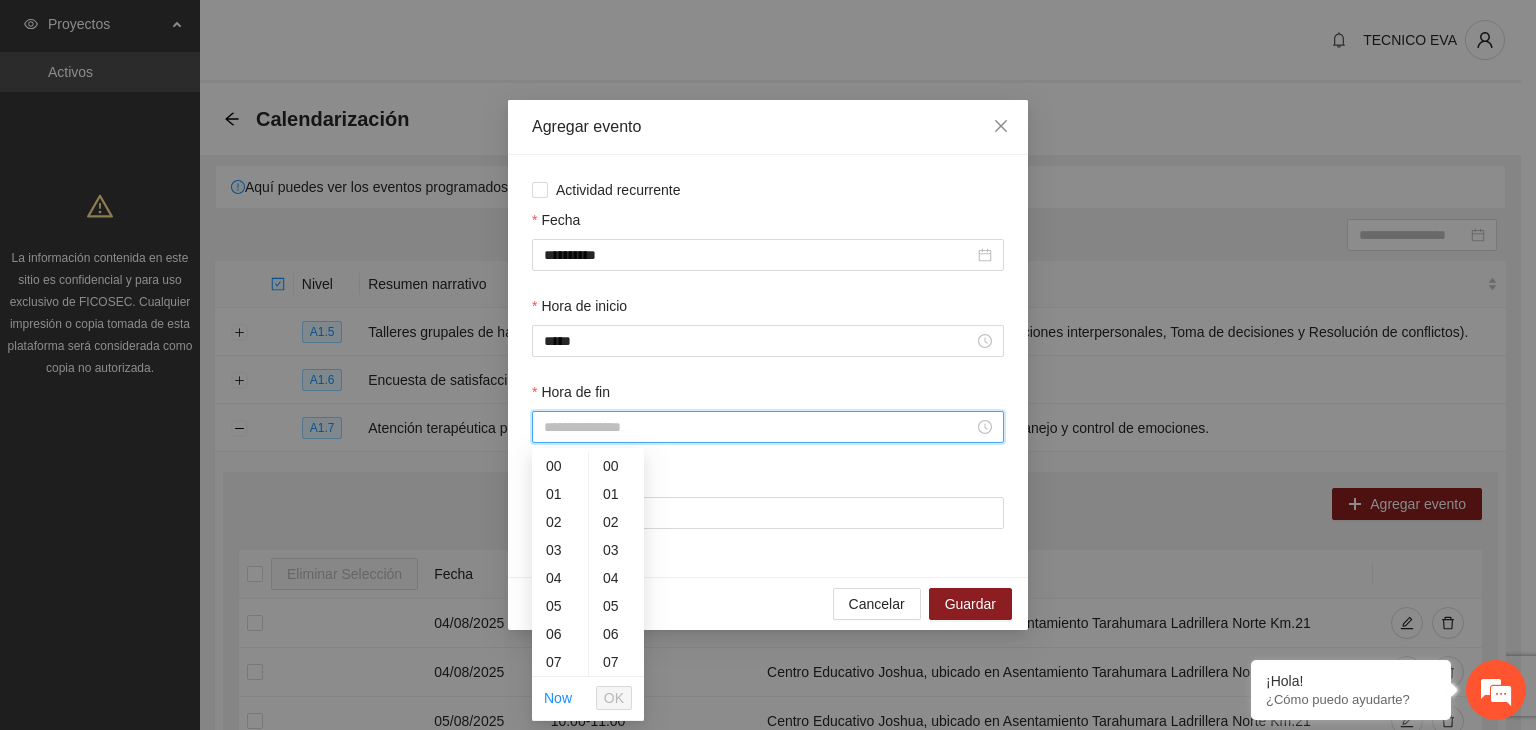 click on "Hora de fin" at bounding box center [759, 427] 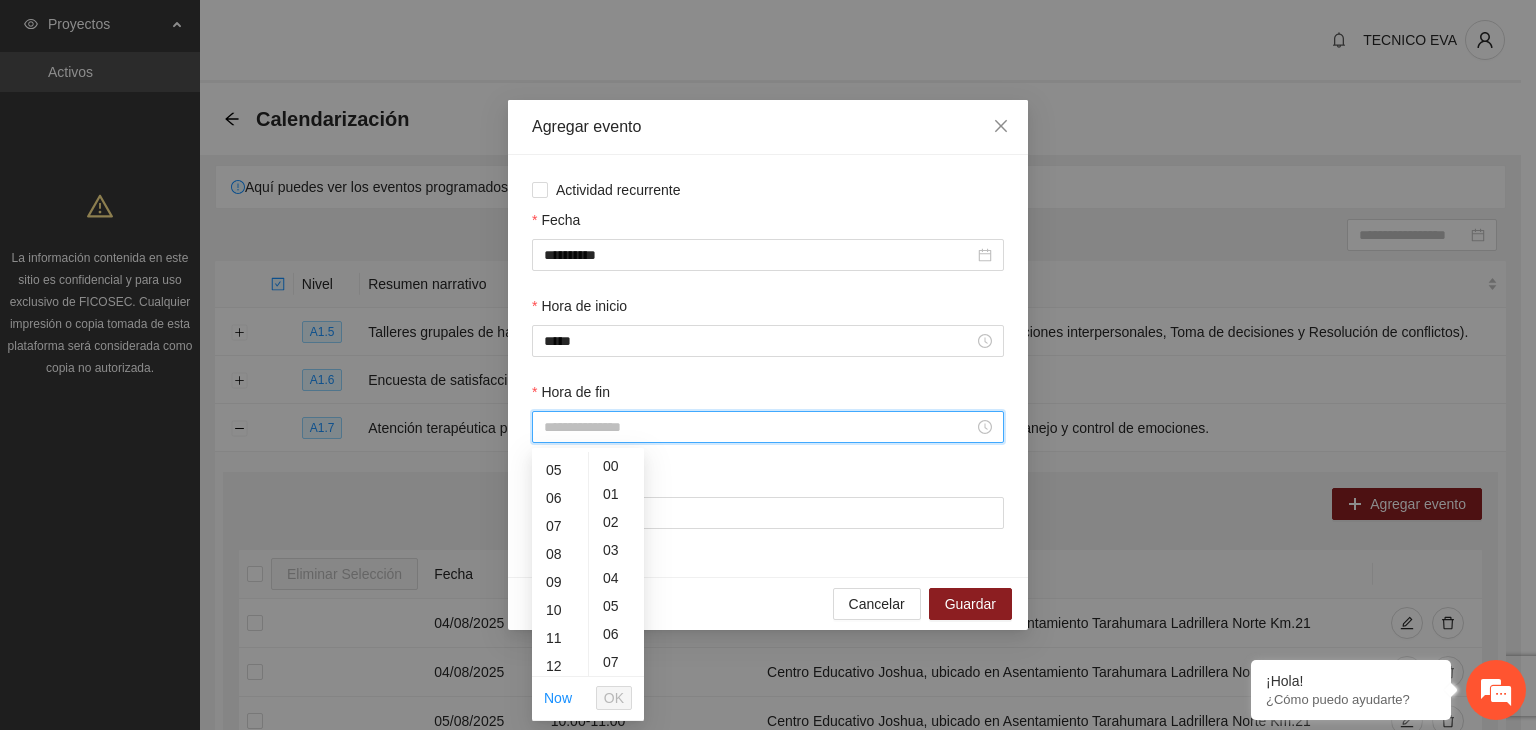 scroll, scrollTop: 161, scrollLeft: 0, axis: vertical 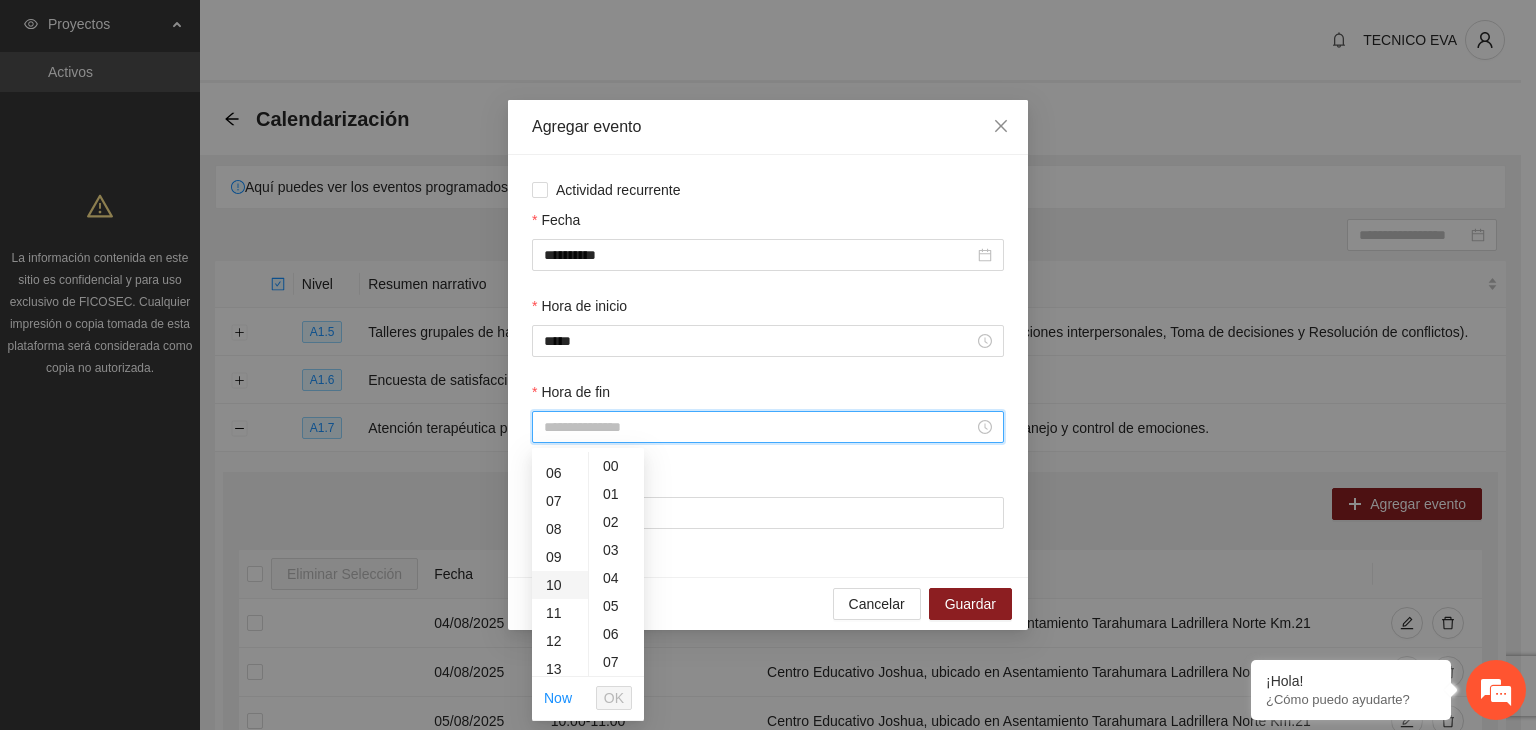 click on "10" at bounding box center [560, 585] 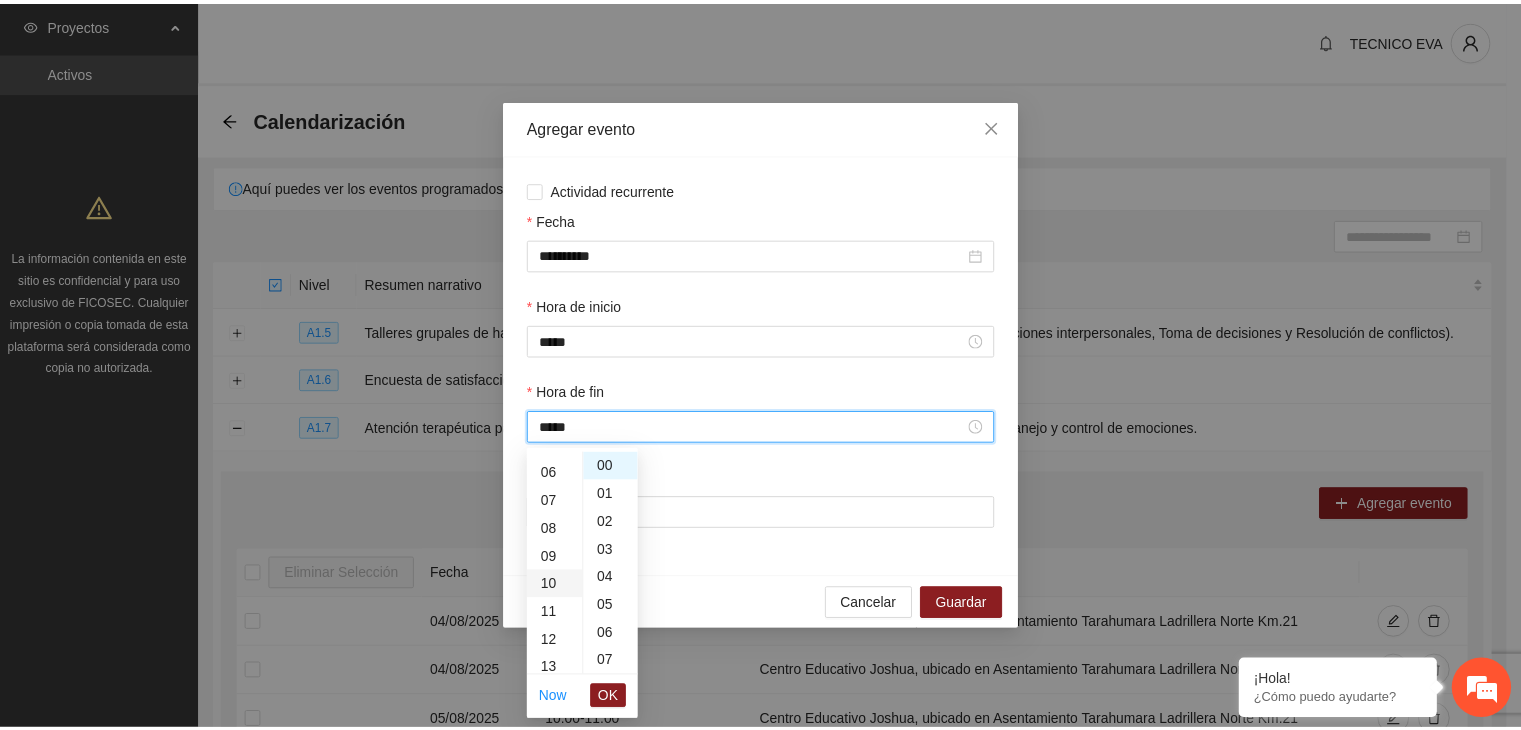 scroll, scrollTop: 280, scrollLeft: 0, axis: vertical 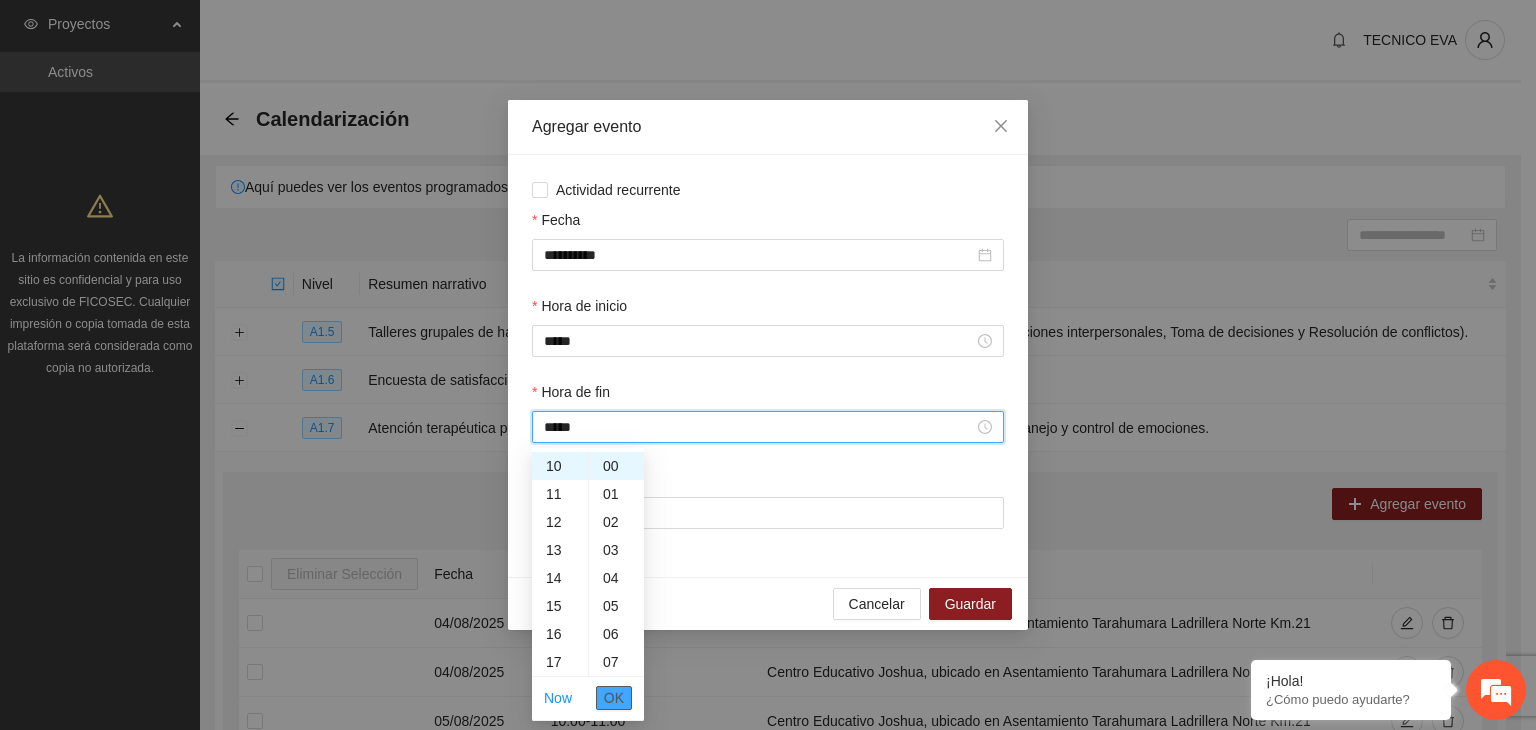 click on "OK" at bounding box center [614, 698] 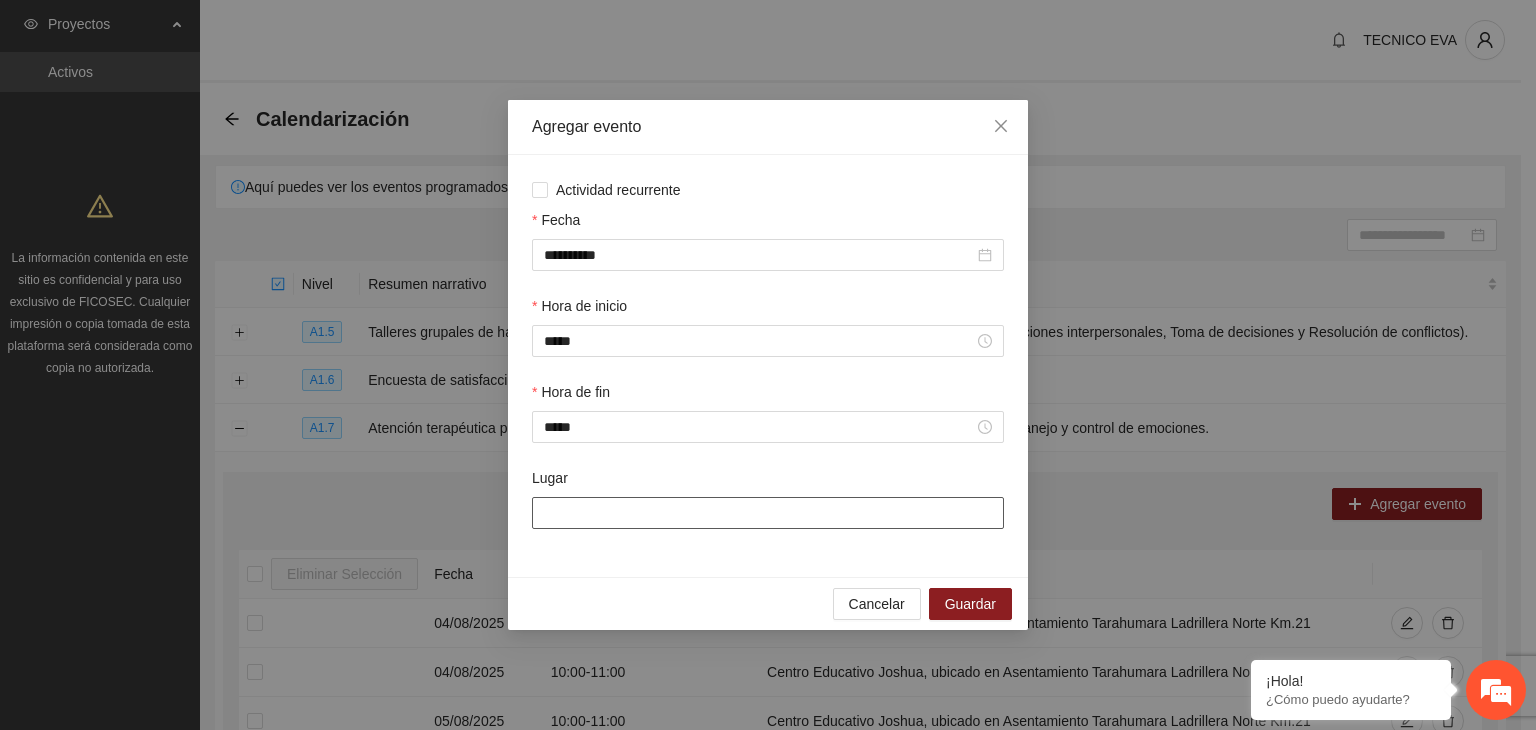 click on "Lugar" at bounding box center [768, 513] 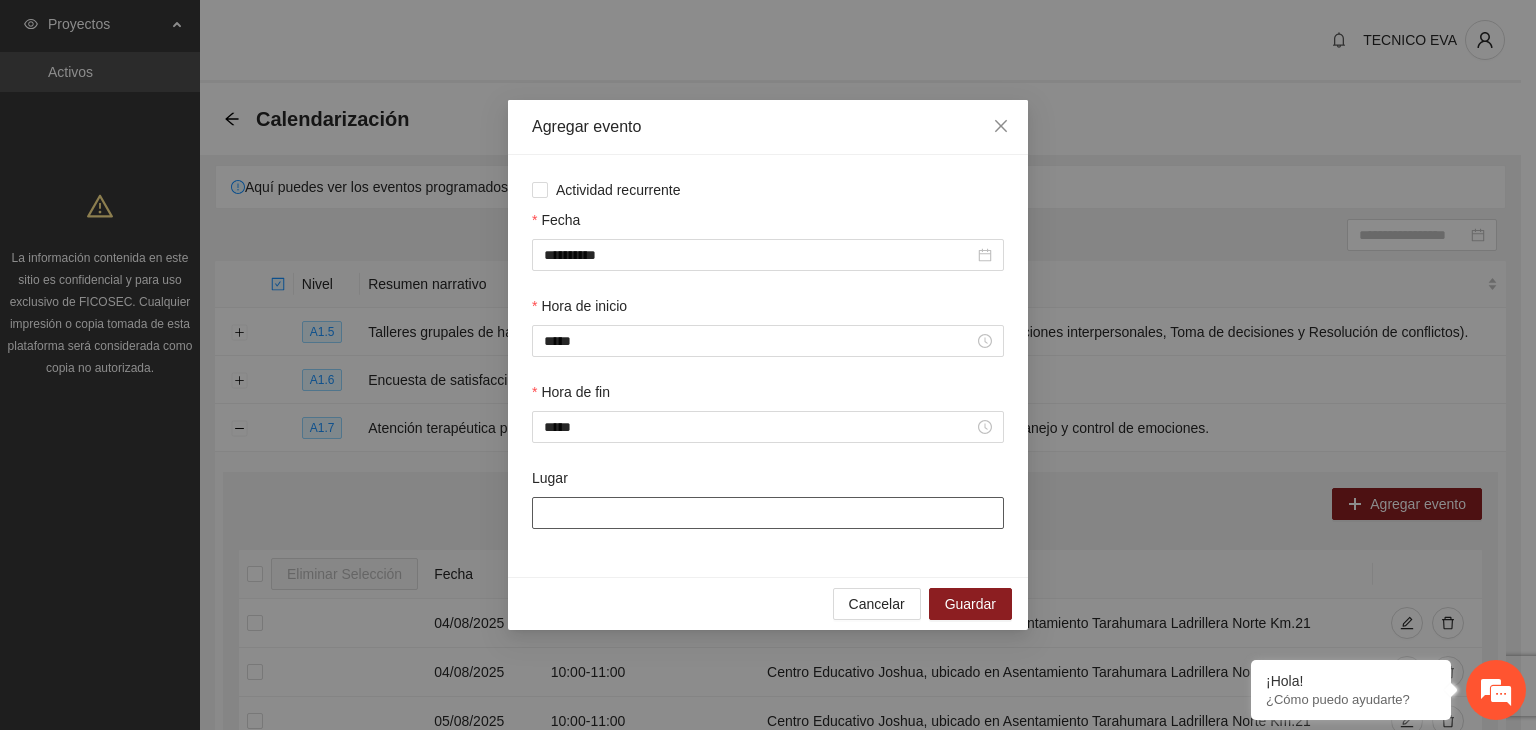 type on "**********" 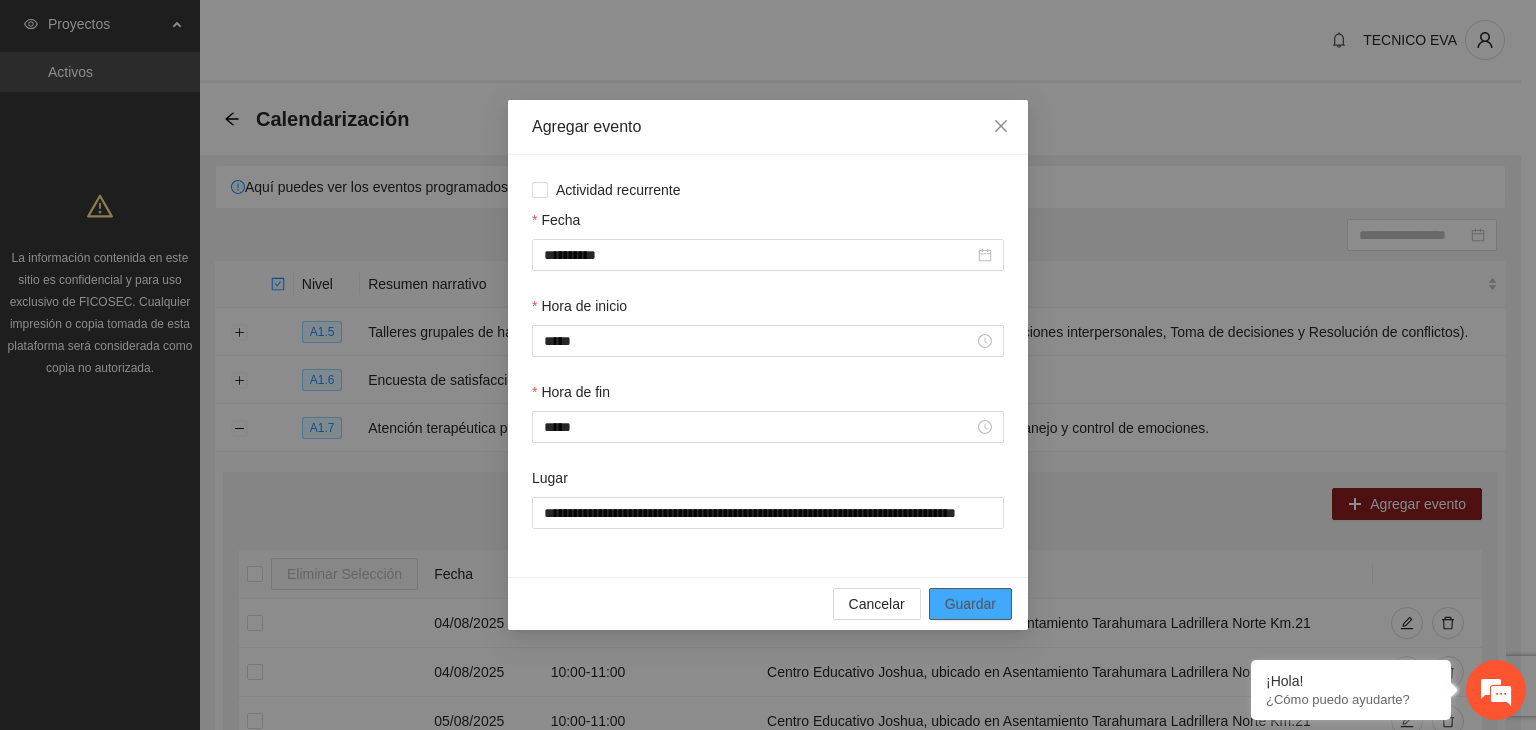 click on "Guardar" at bounding box center [970, 604] 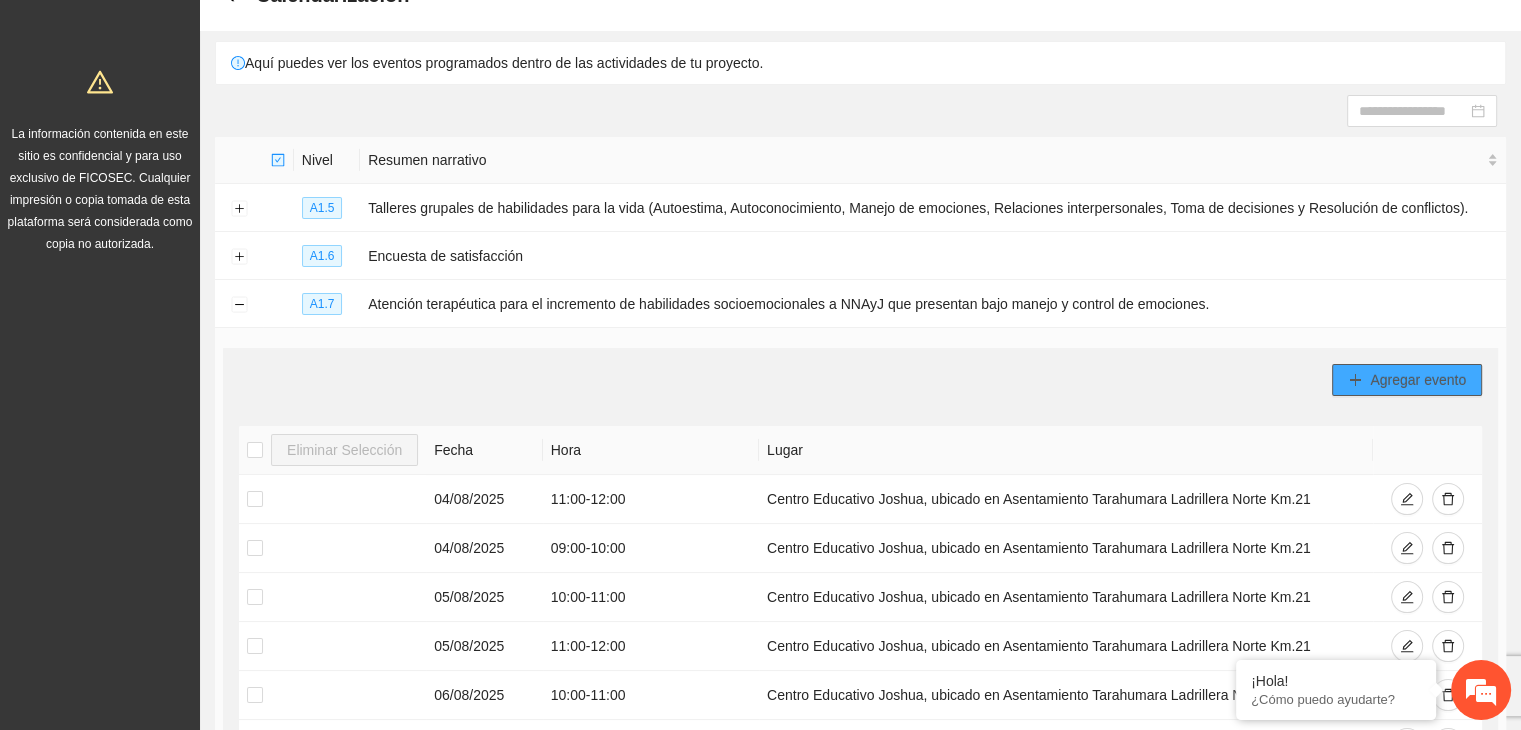 scroll, scrollTop: 119, scrollLeft: 0, axis: vertical 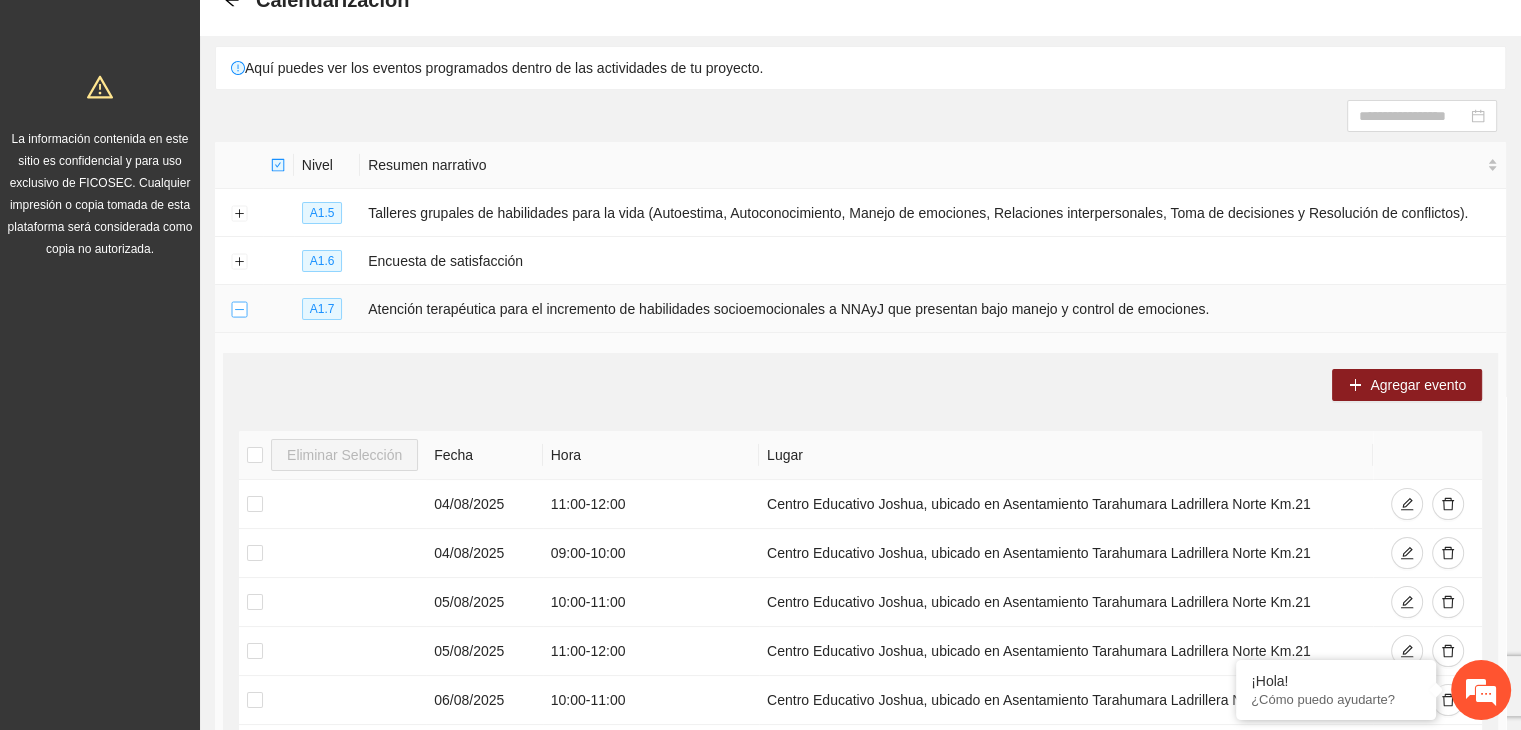 click at bounding box center [239, 310] 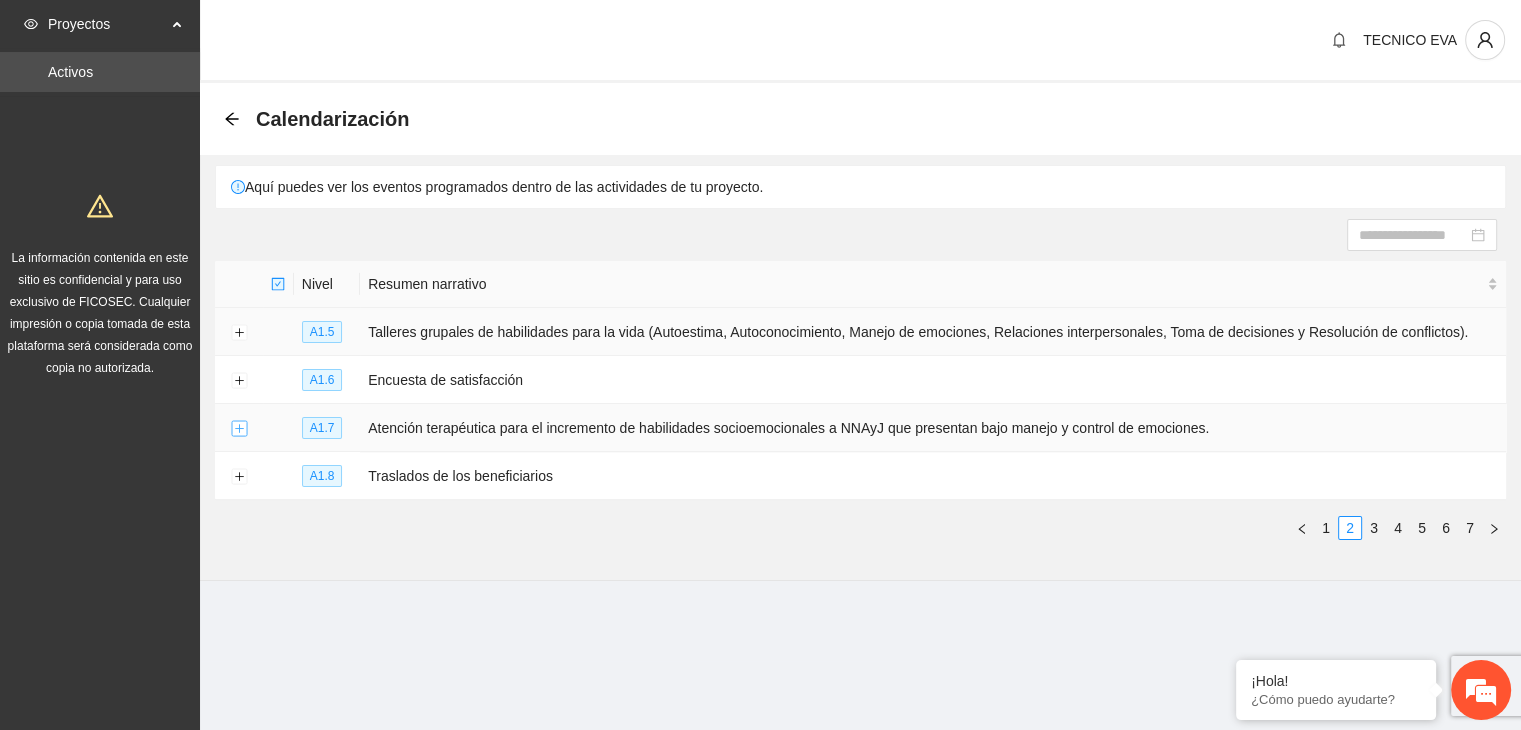 scroll, scrollTop: 0, scrollLeft: 0, axis: both 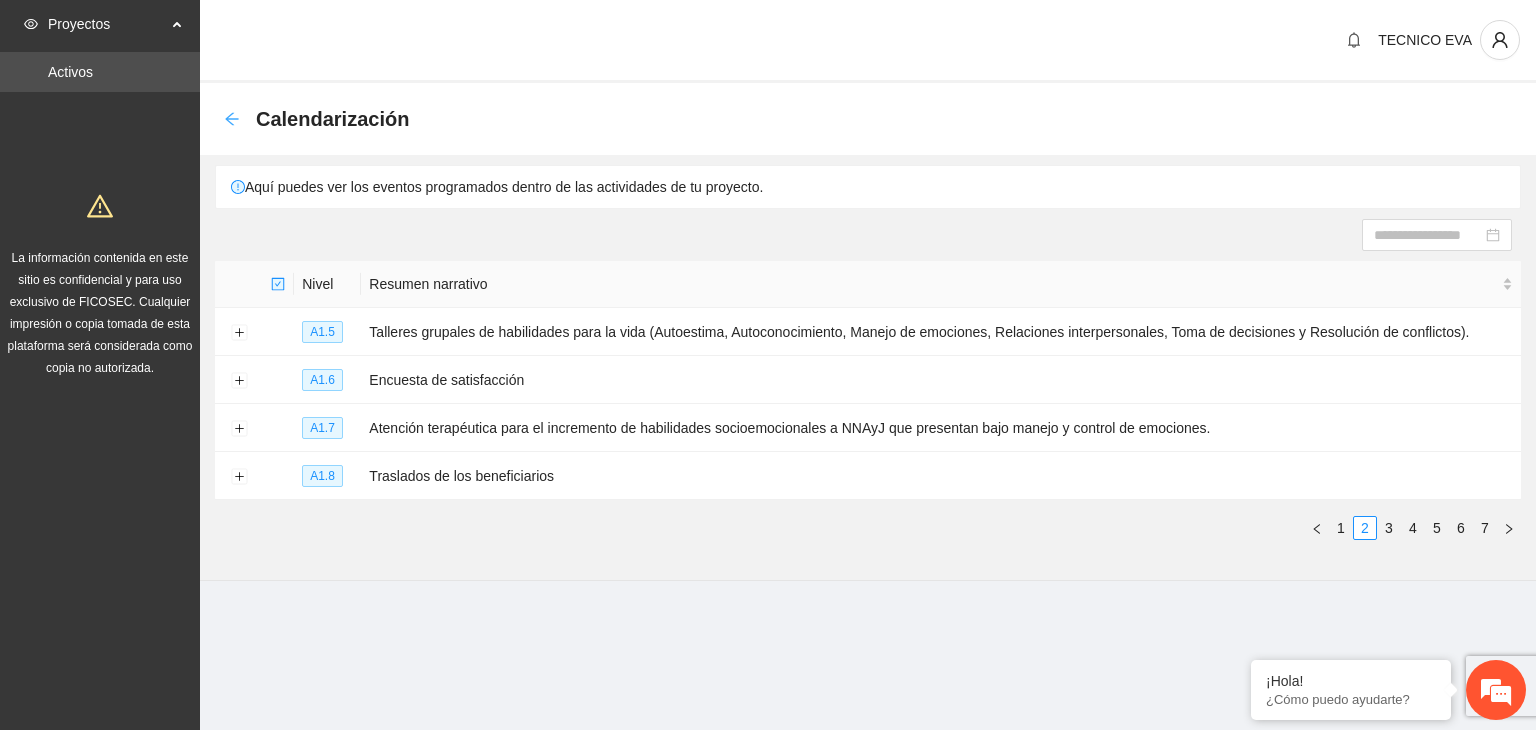 click 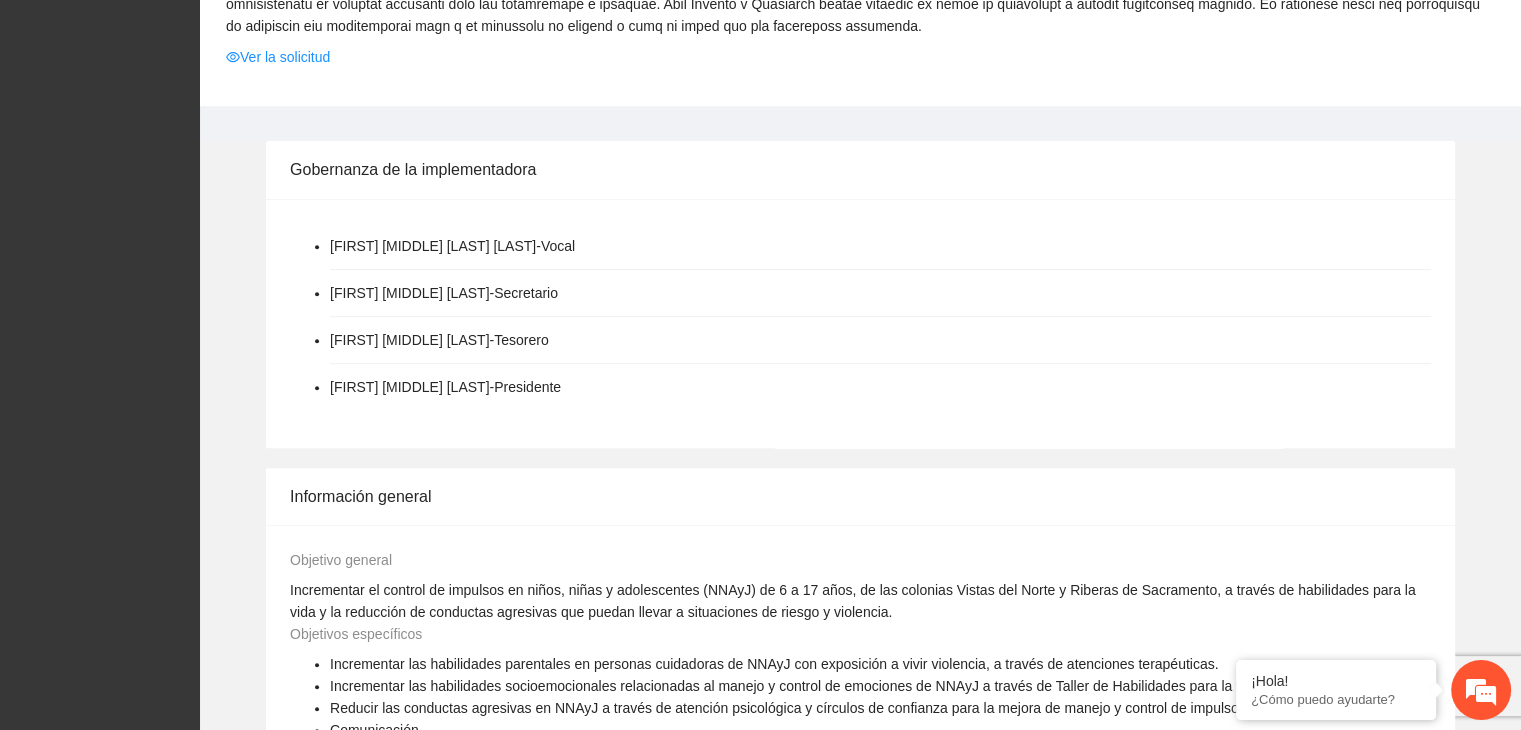 scroll, scrollTop: 1516, scrollLeft: 0, axis: vertical 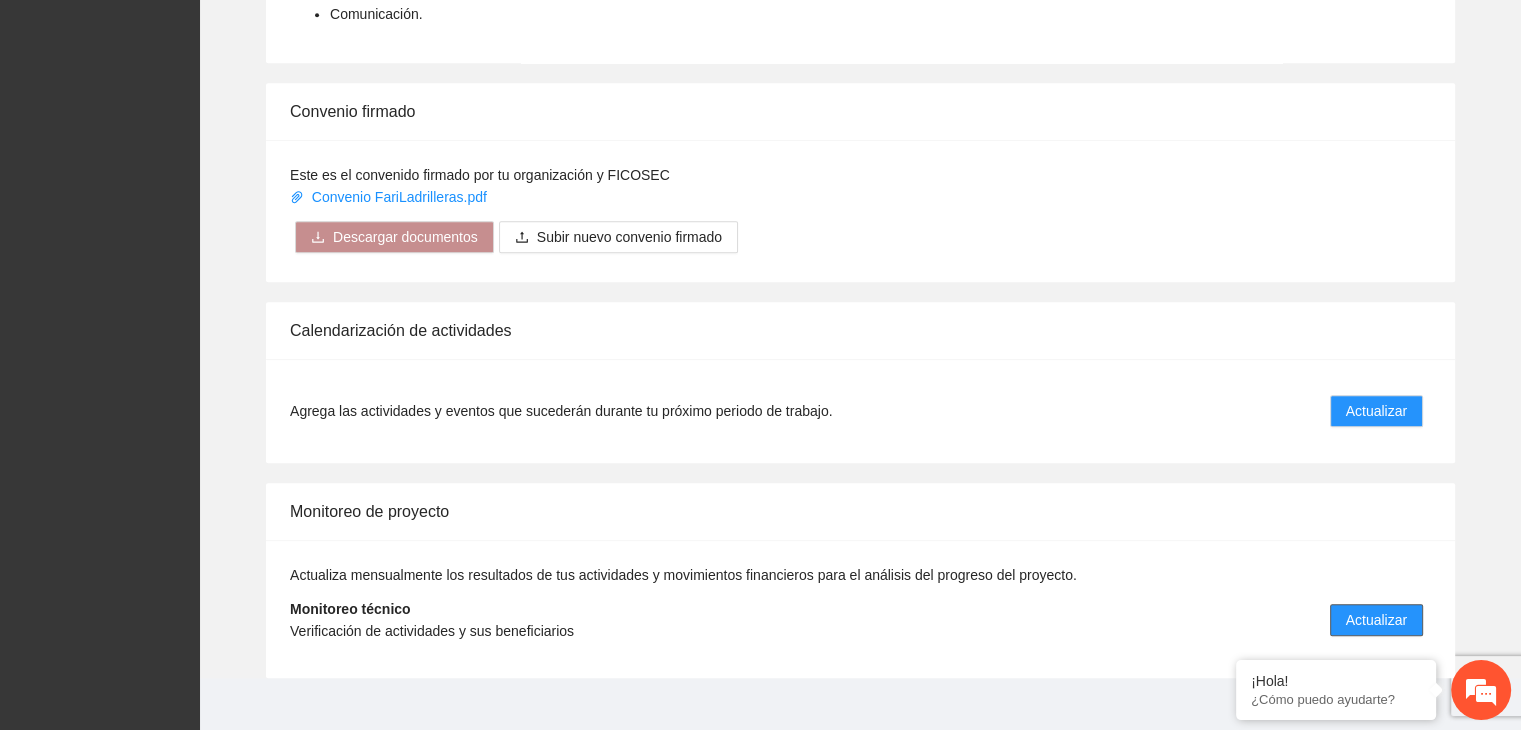 click on "Actualizar" at bounding box center [1376, 620] 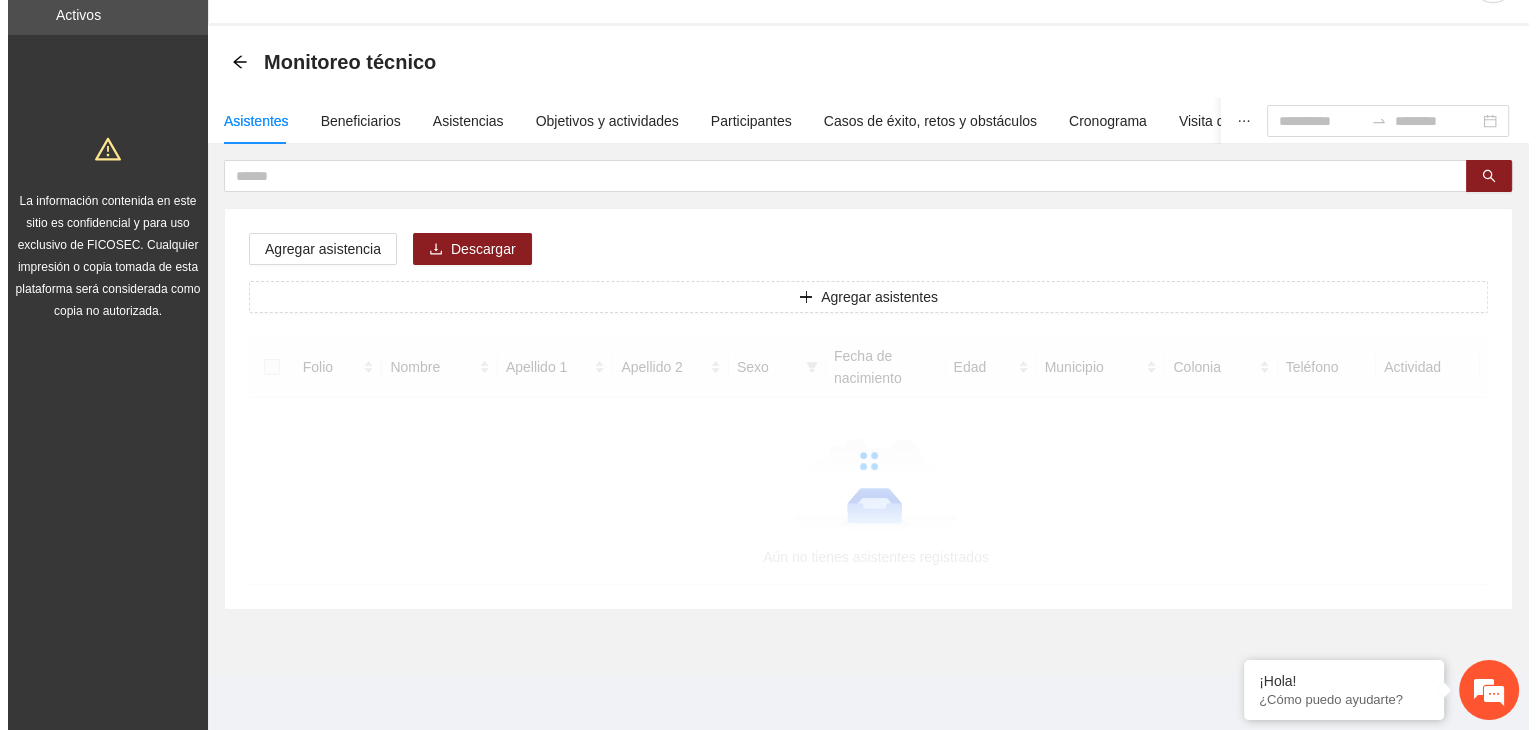 scroll, scrollTop: 0, scrollLeft: 0, axis: both 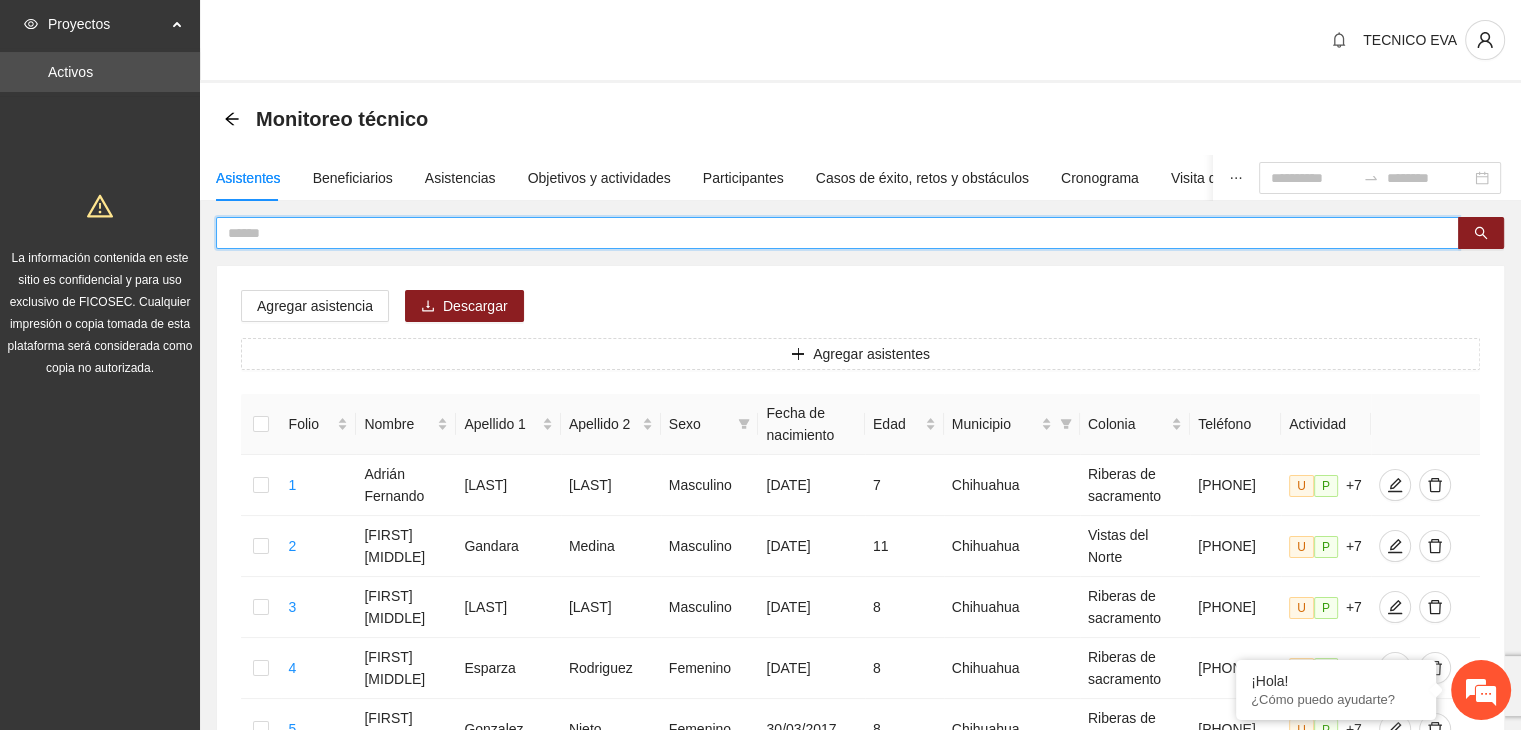 click at bounding box center (829, 233) 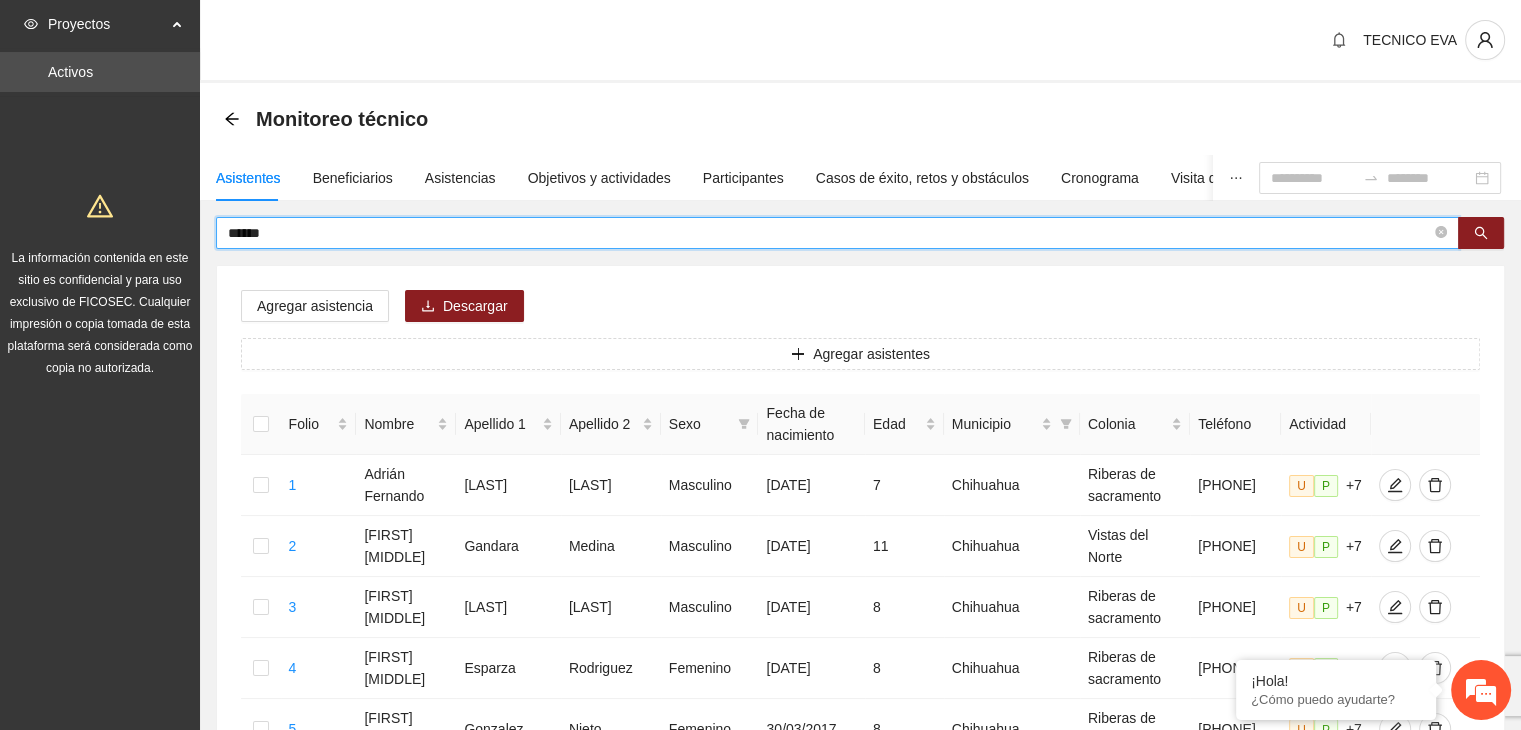 type on "*****" 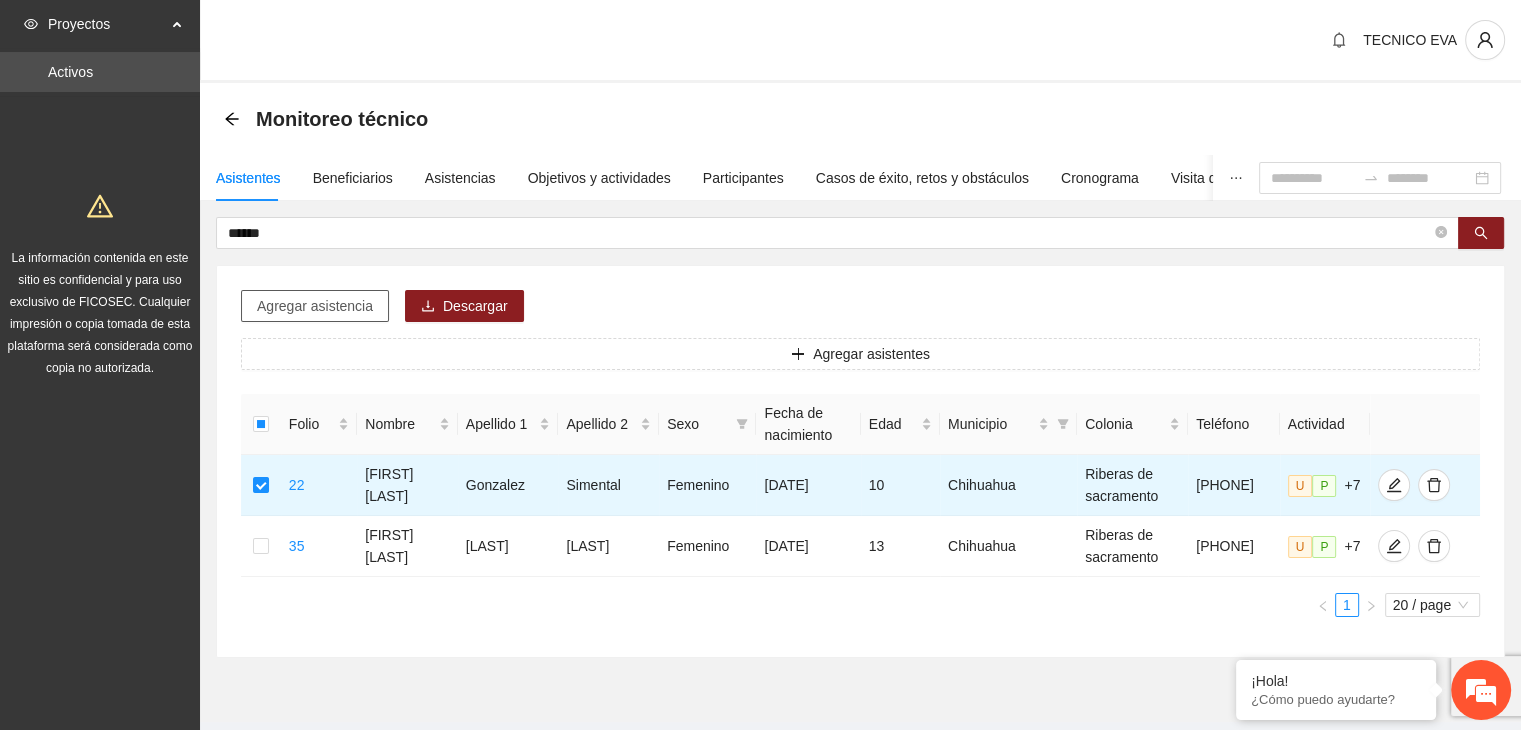 click on "Agregar asistencia" at bounding box center (315, 306) 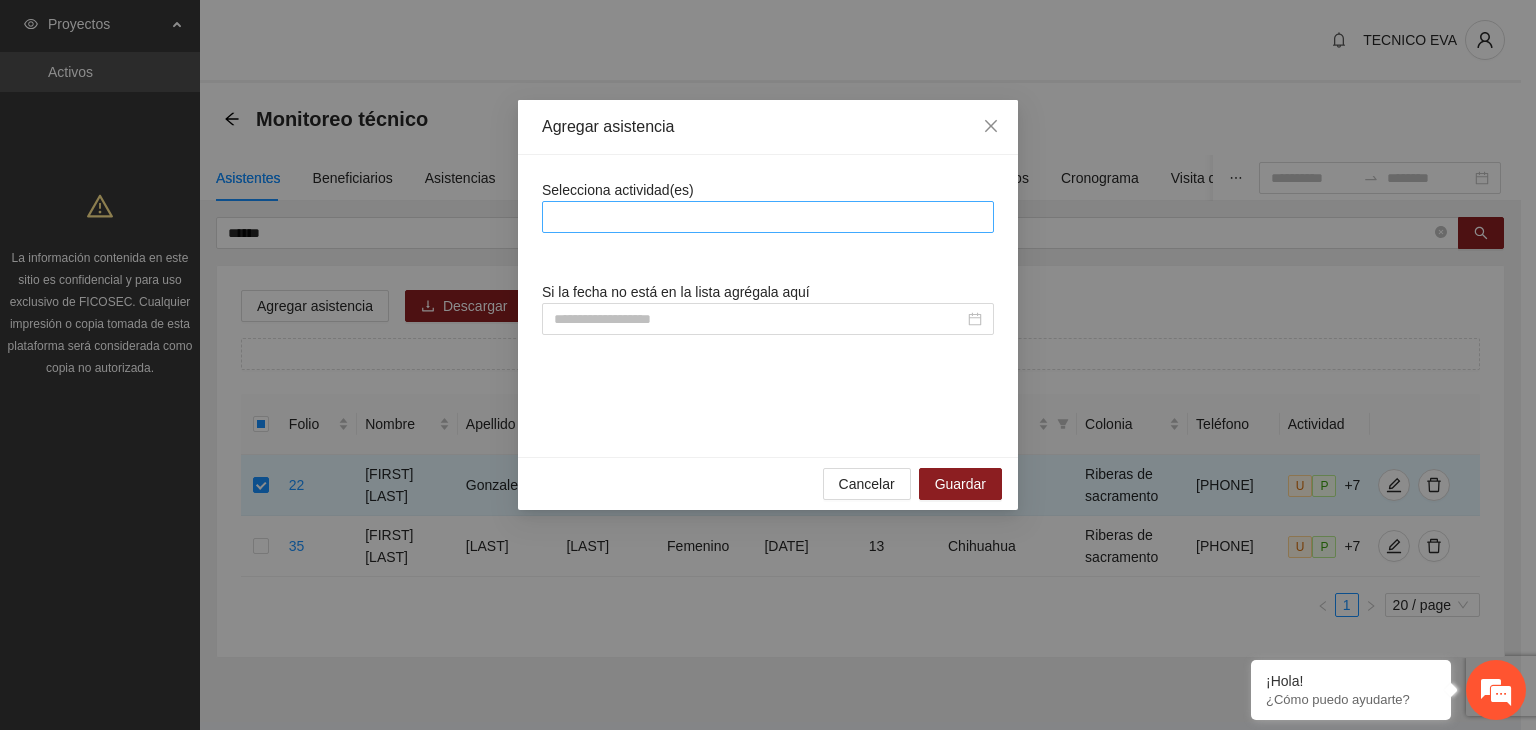 click at bounding box center [768, 217] 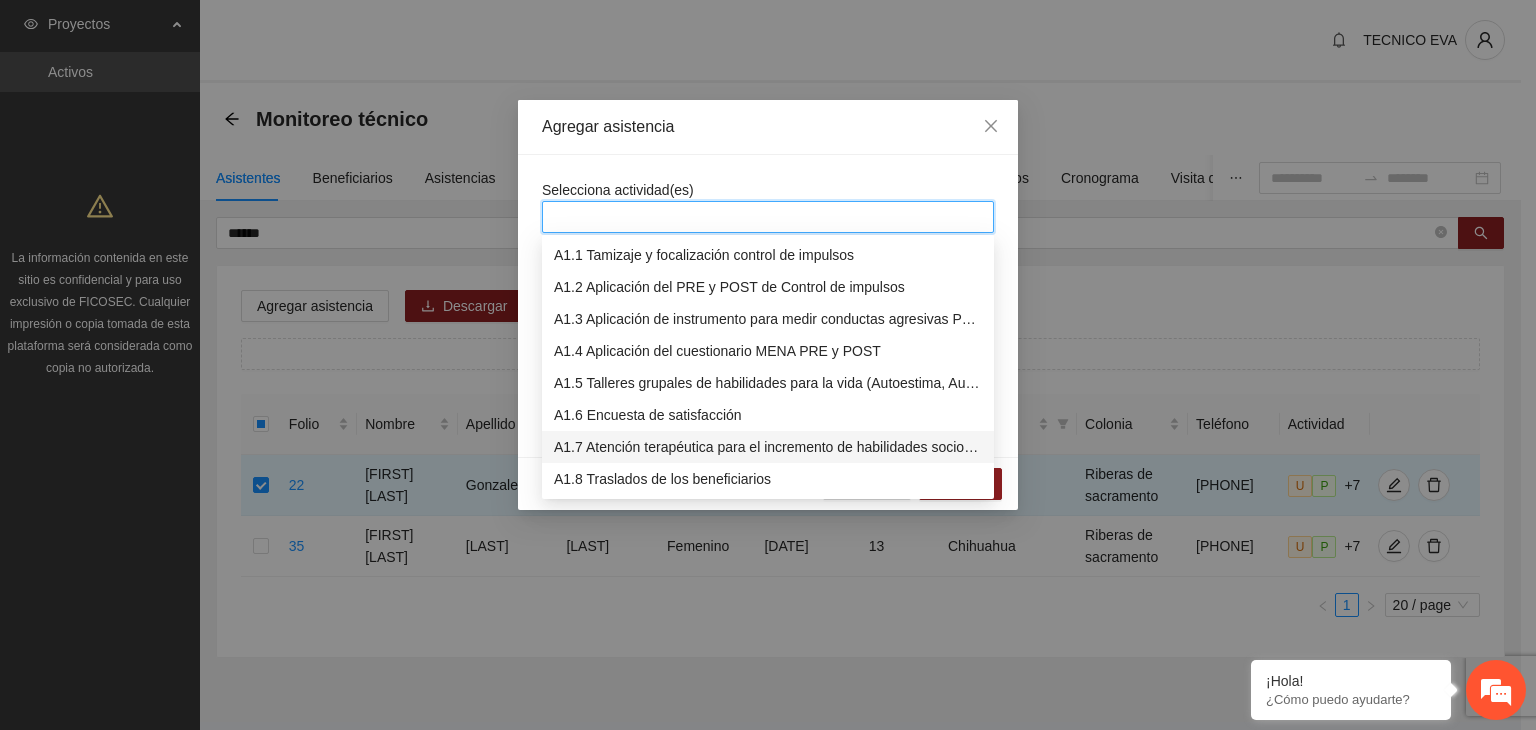 click on "A1.7 Atención terapéutica para el incremento de habilidades socioemocionales a NNAyJ que presentan bajo manejo y control de emociones." at bounding box center [768, 447] 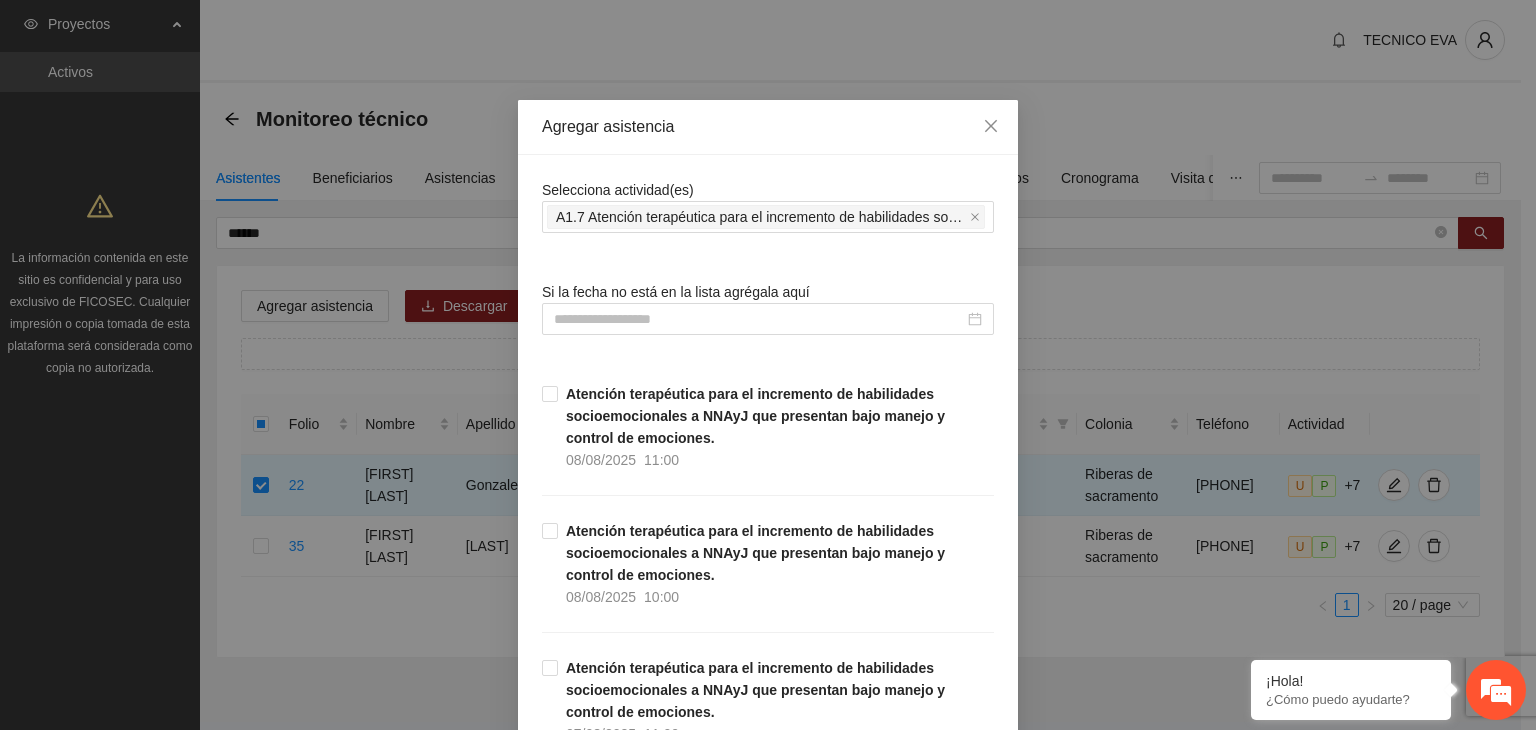 click on "Selecciona actividad(es) A1.7 Atención terapéutica para el incremento de habilidades socioemocionales a NNAyJ que presentan bajo manejo y control de emociones." at bounding box center (768, 206) 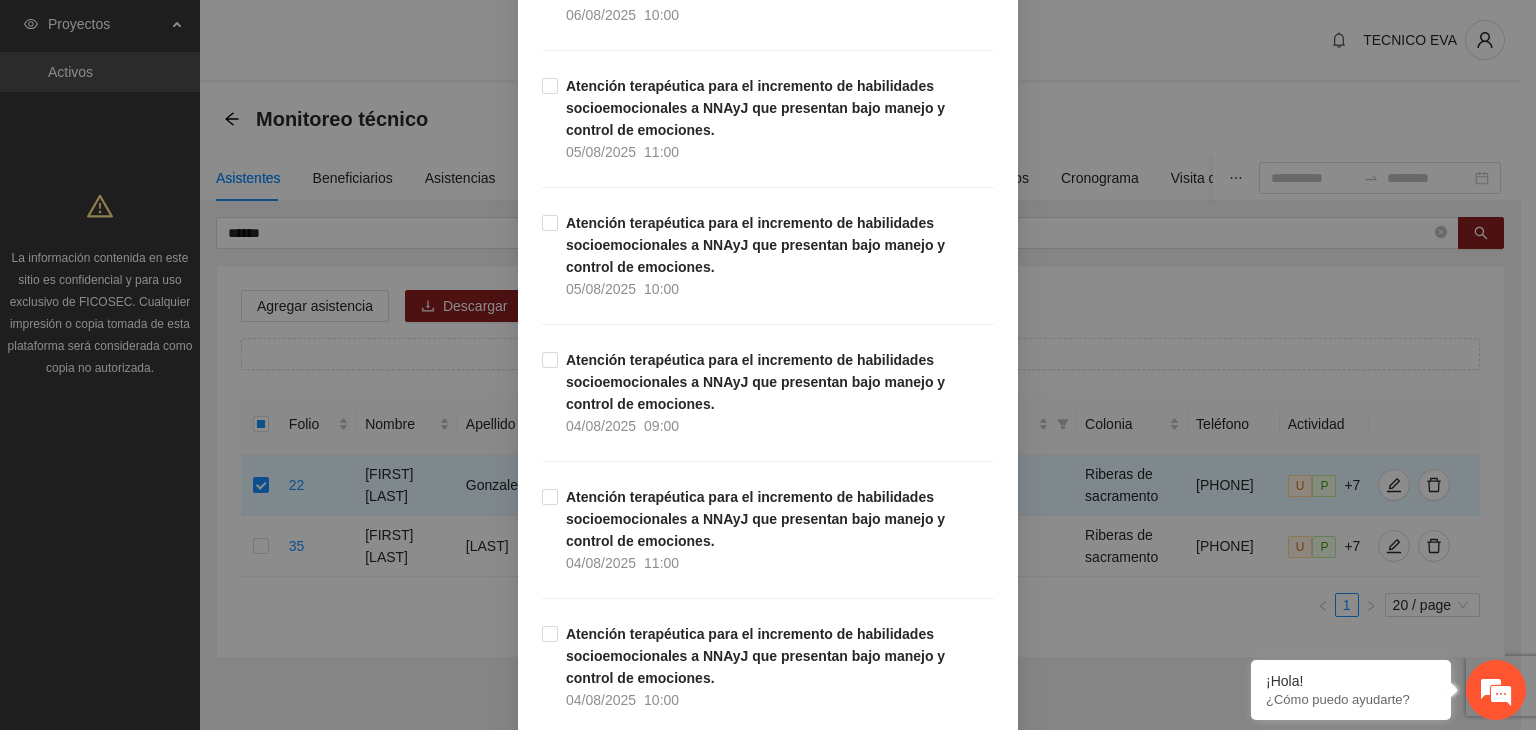 scroll, scrollTop: 885, scrollLeft: 0, axis: vertical 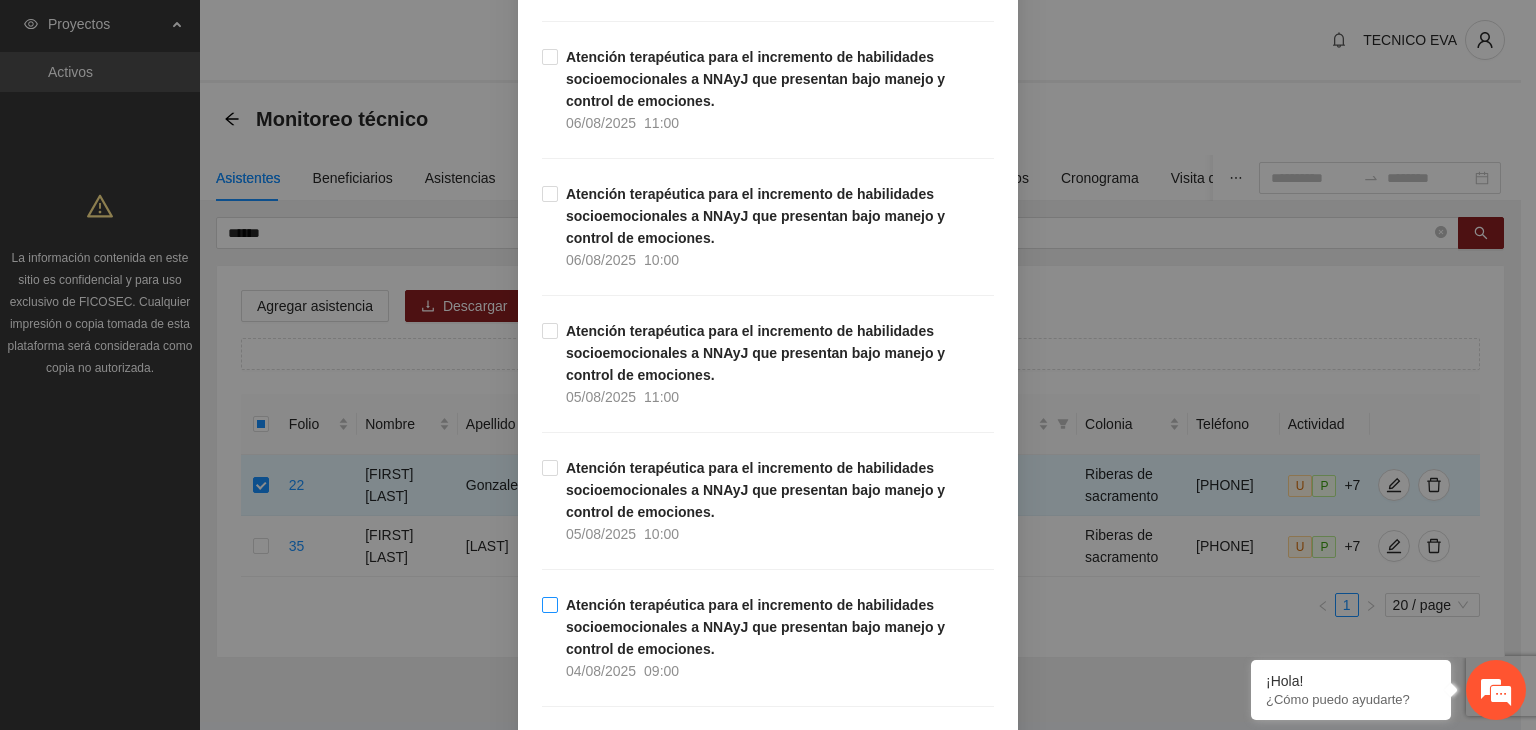 click on "Atención terapéutica para el incremento de habilidades socioemocionales a NNAyJ que presentan bajo manejo y control de emociones. [DATE] [TIME]" at bounding box center (776, 638) 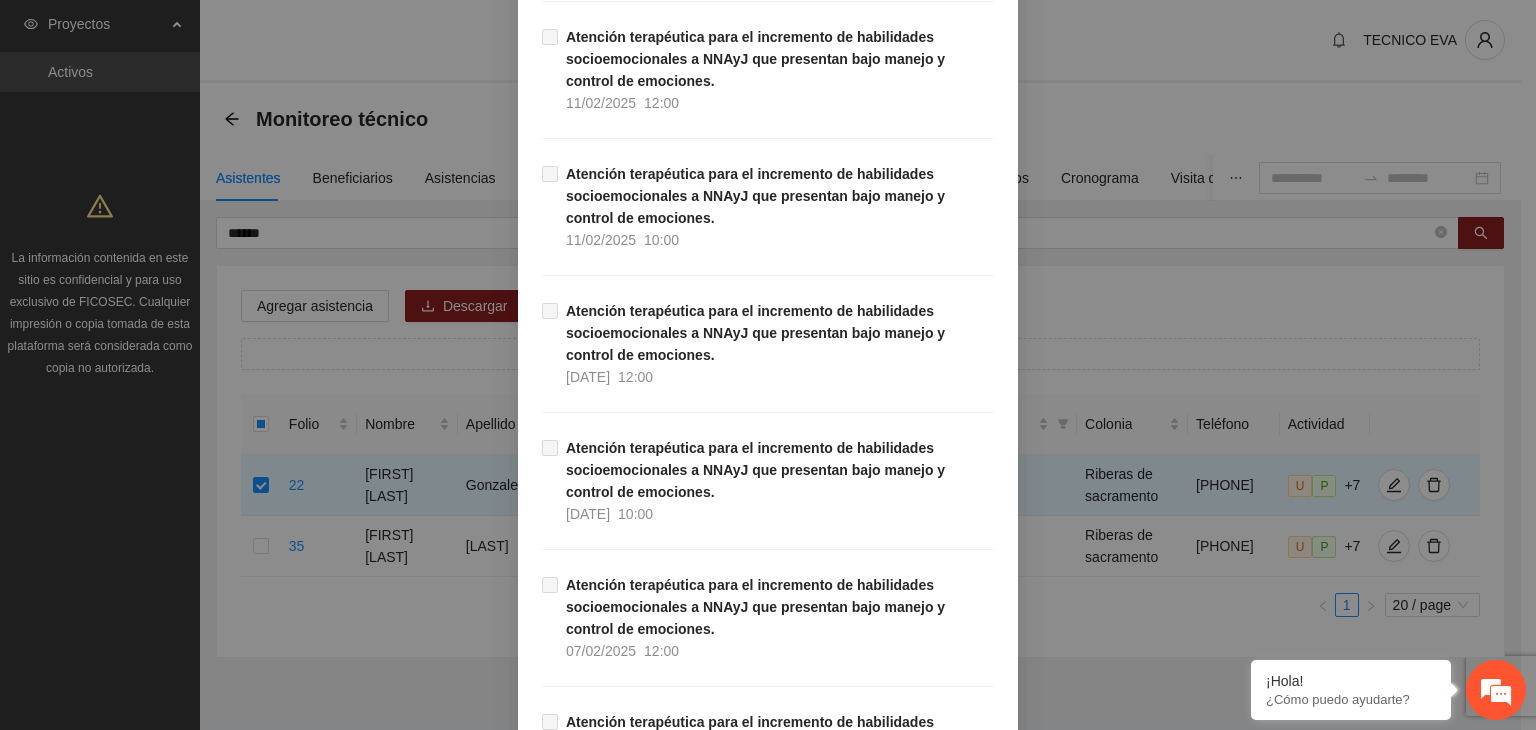 scroll, scrollTop: 34412, scrollLeft: 0, axis: vertical 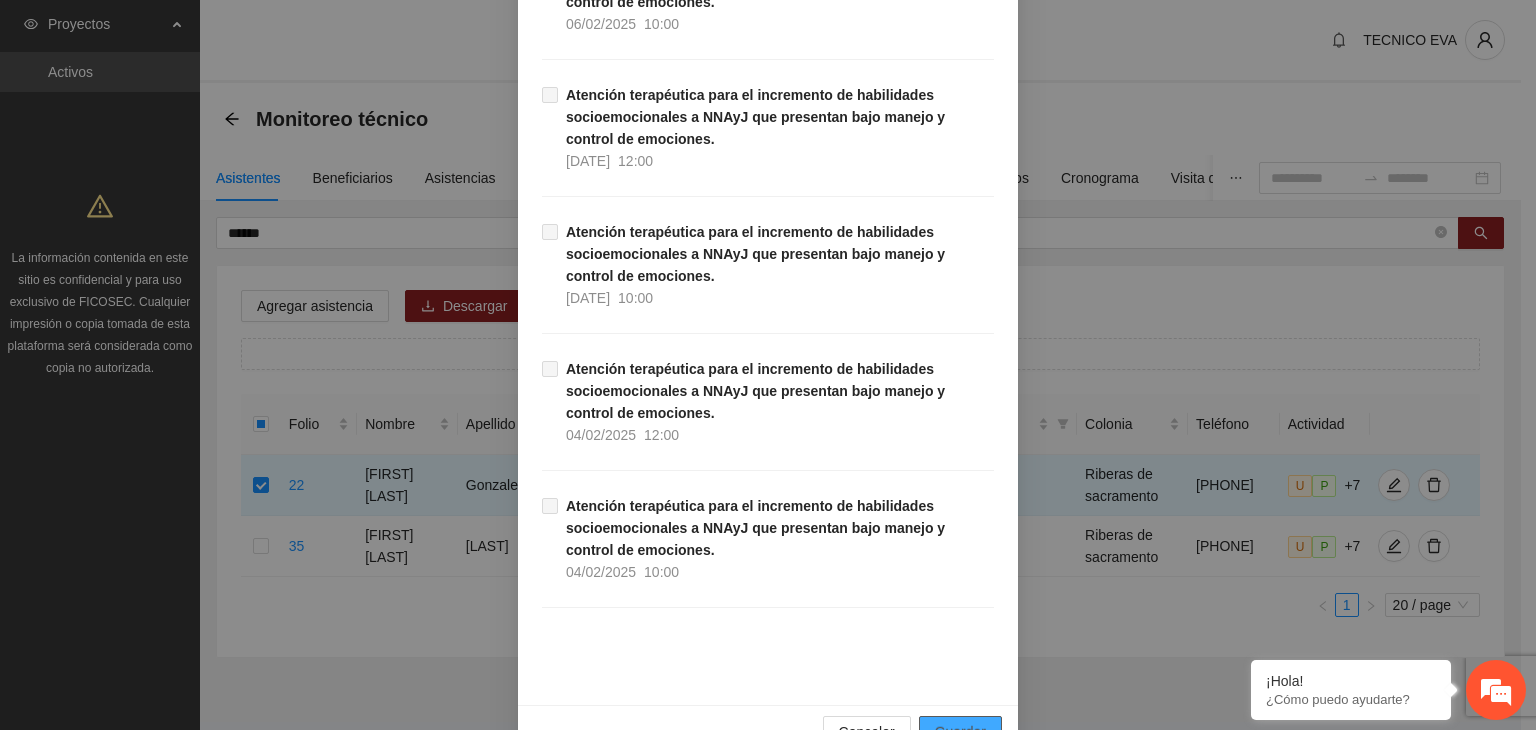 click on "Guardar" at bounding box center [960, 732] 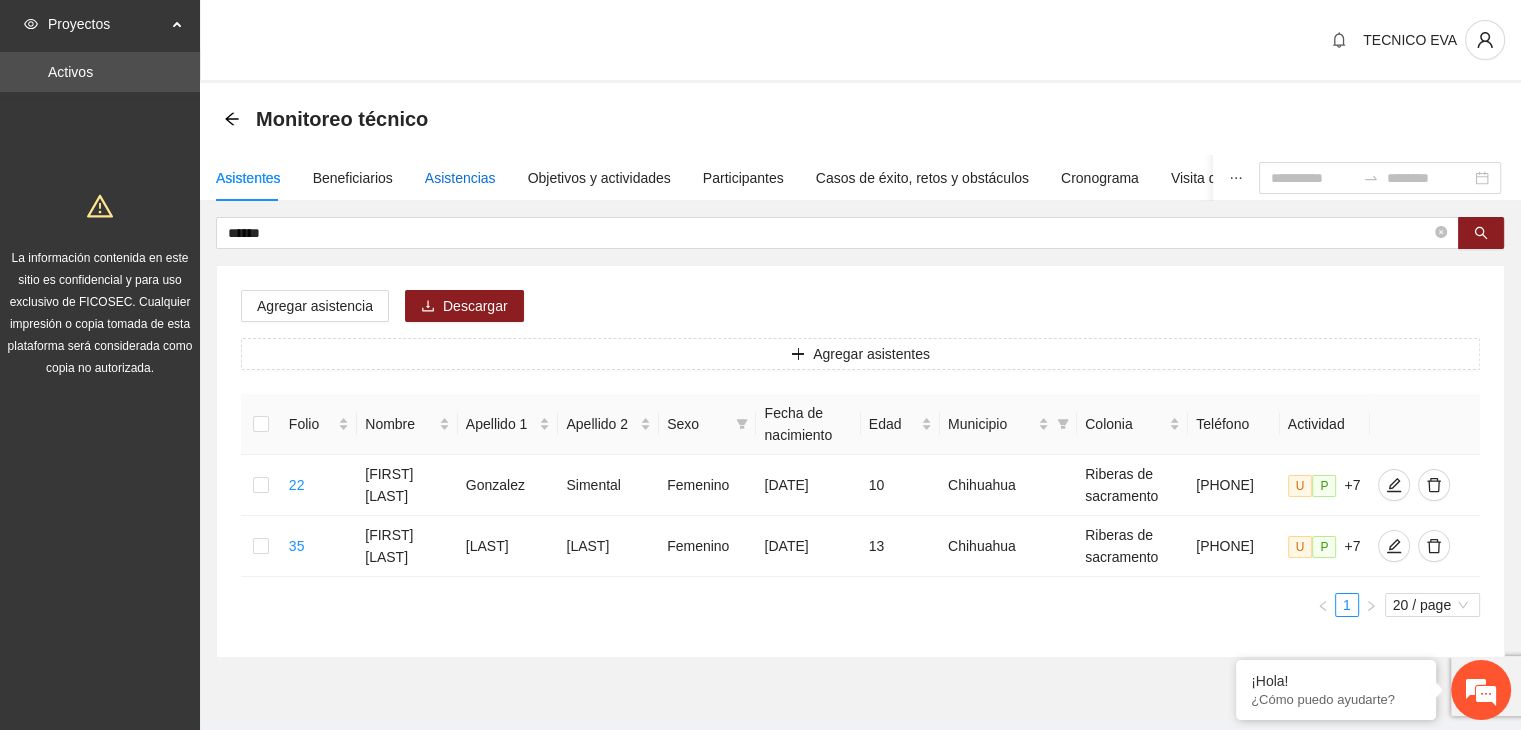 click on "Asistencias" at bounding box center (460, 178) 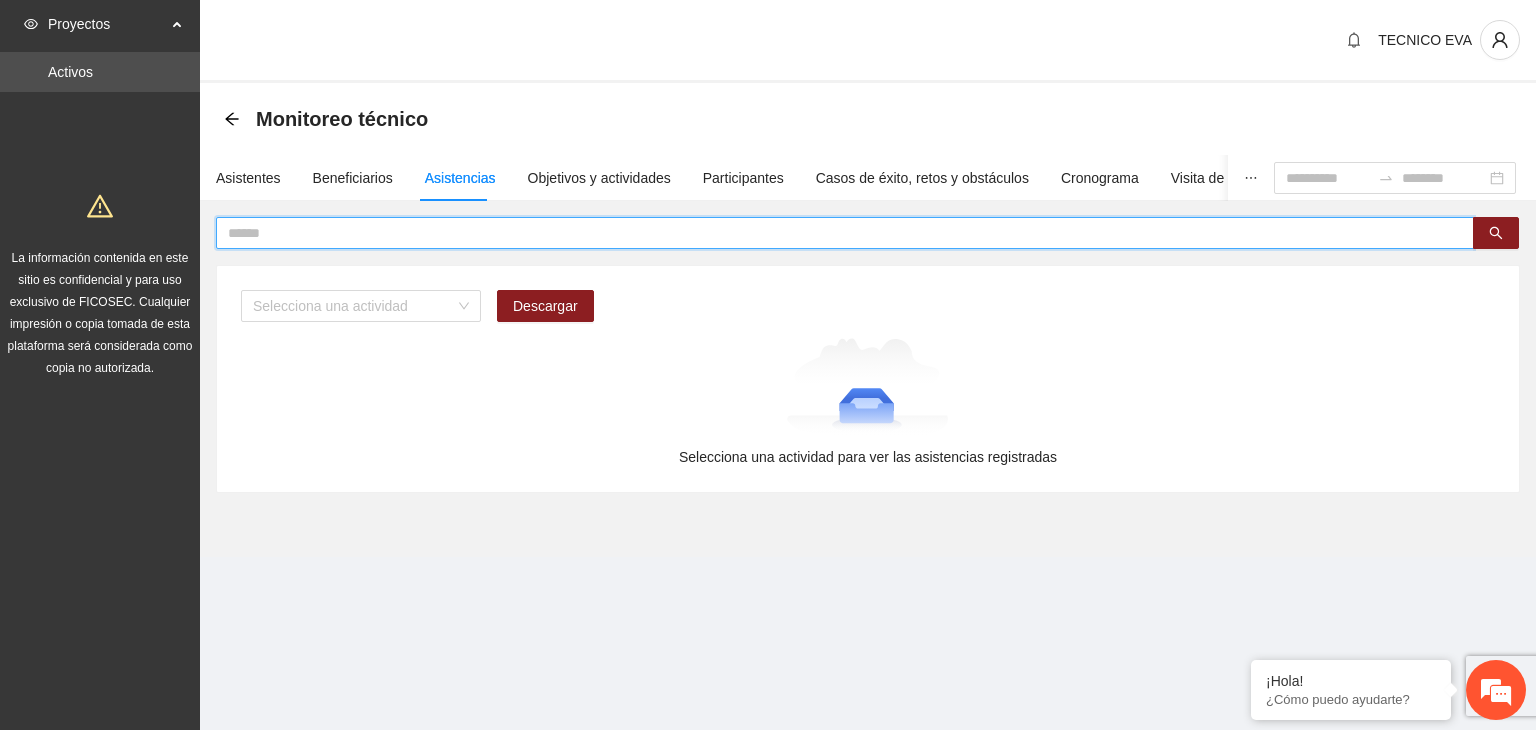 click at bounding box center [837, 233] 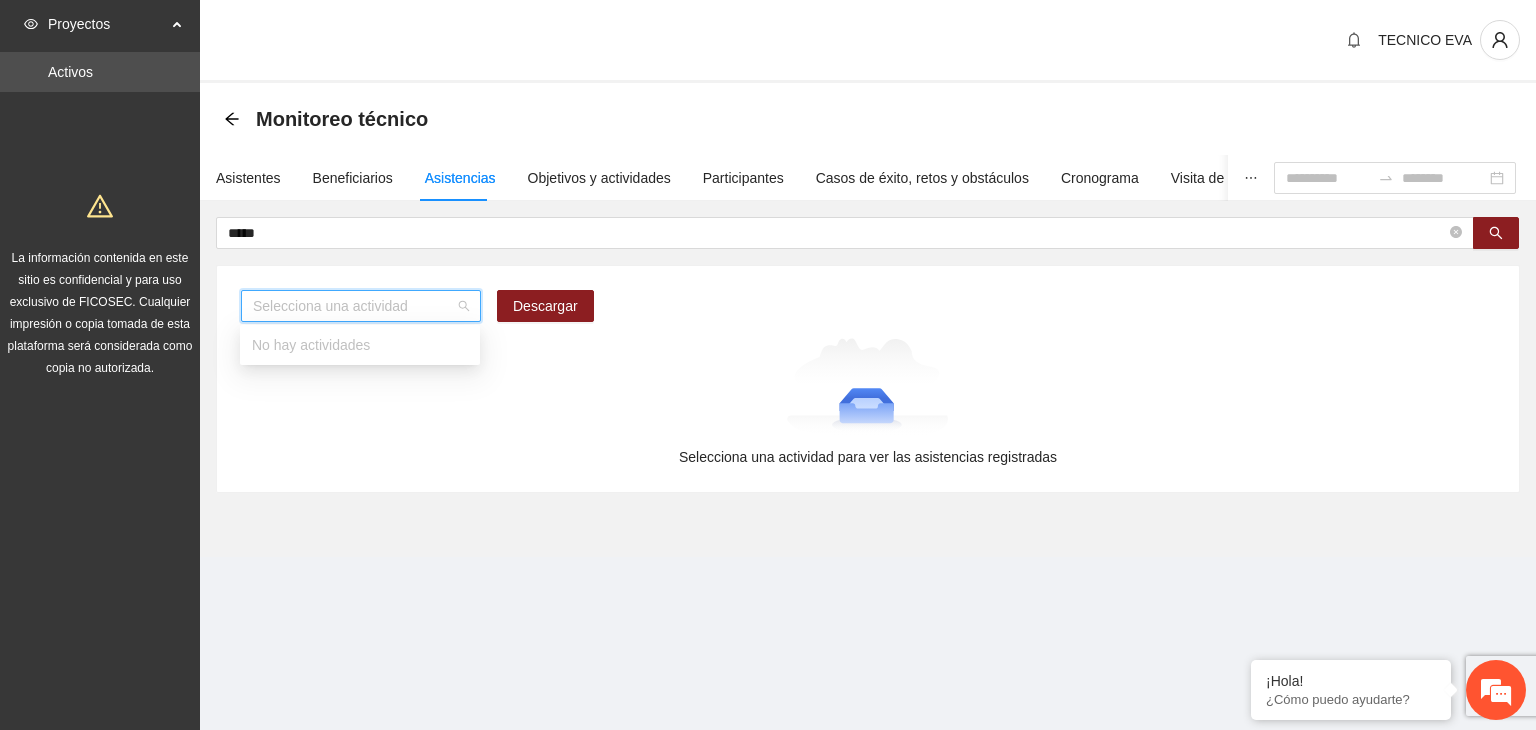click at bounding box center [354, 306] 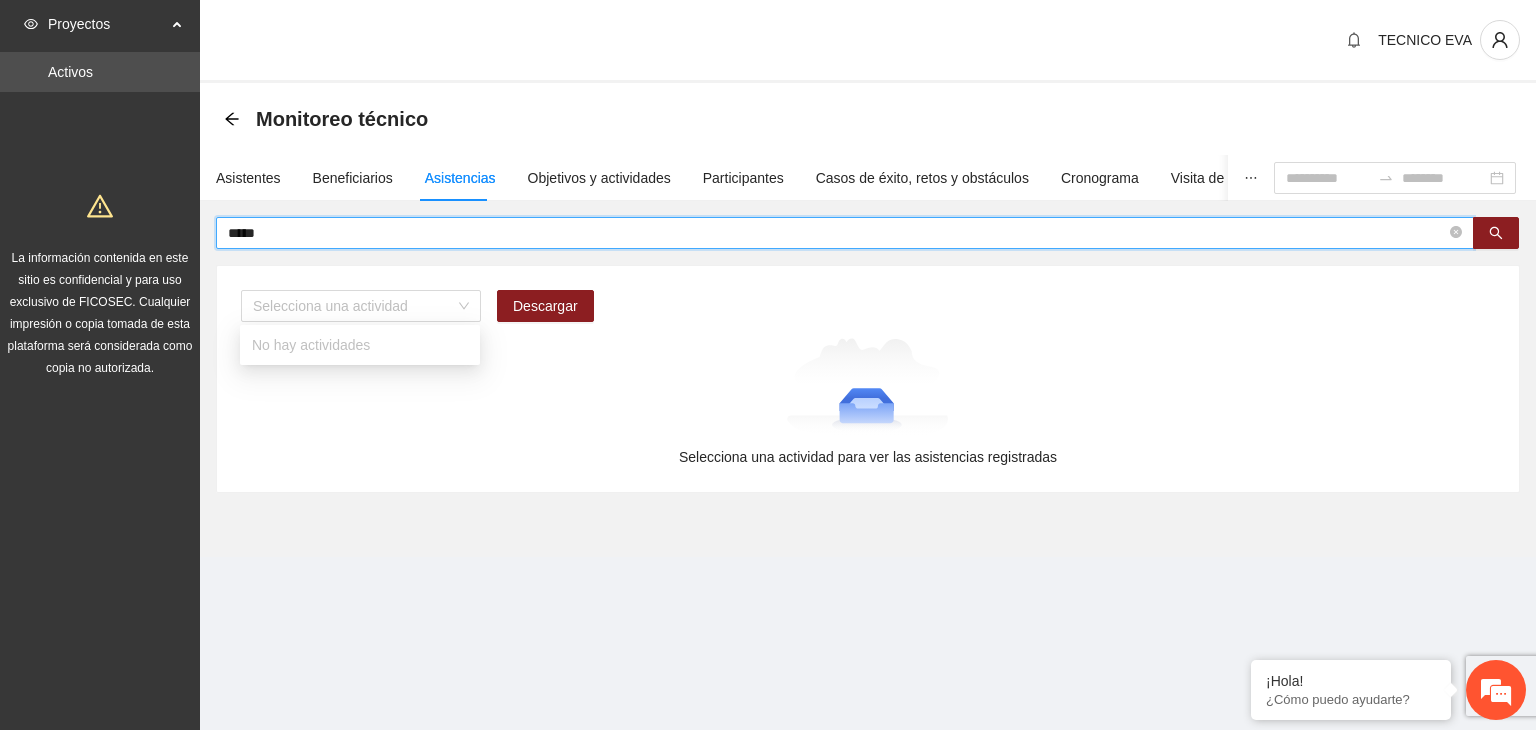 click on "*****" at bounding box center (837, 233) 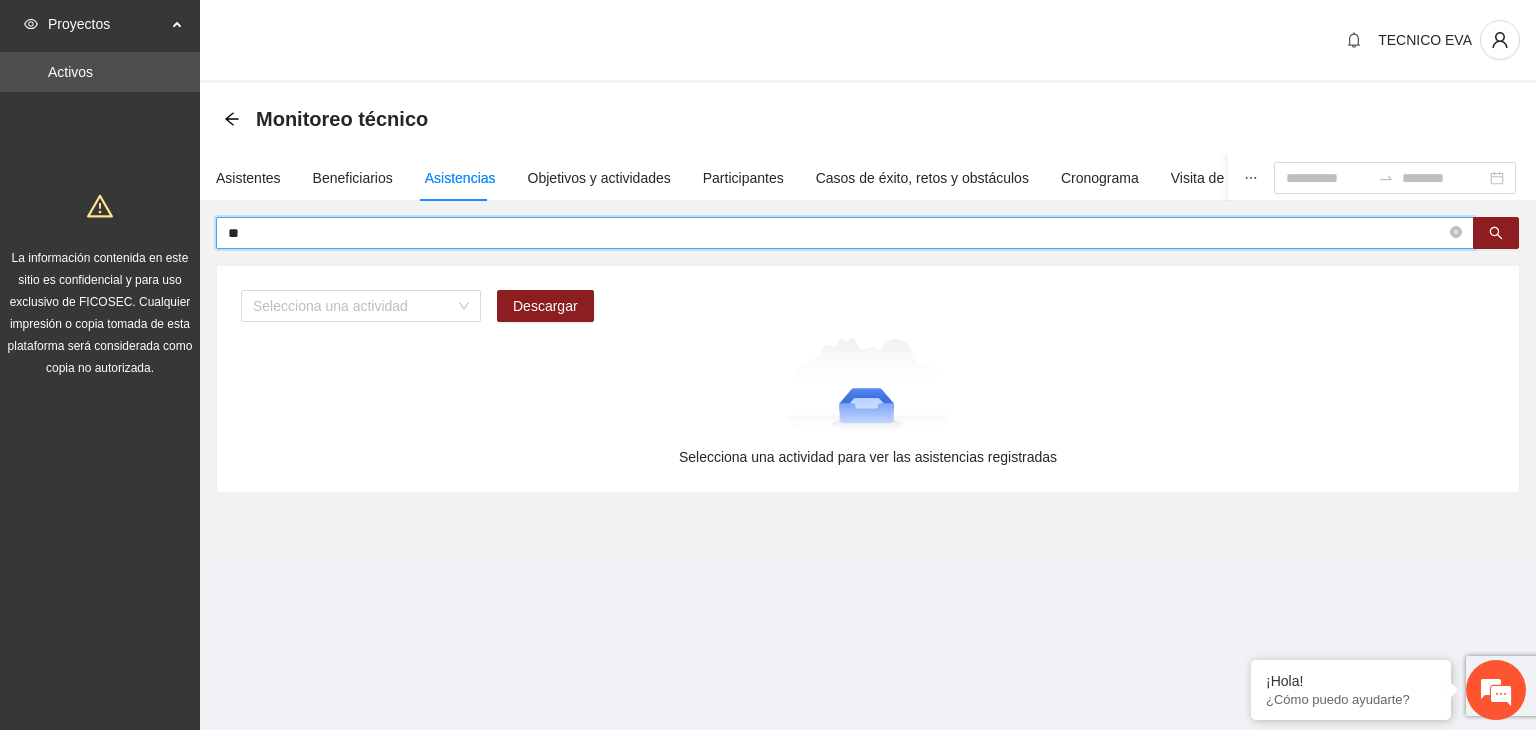 type on "*" 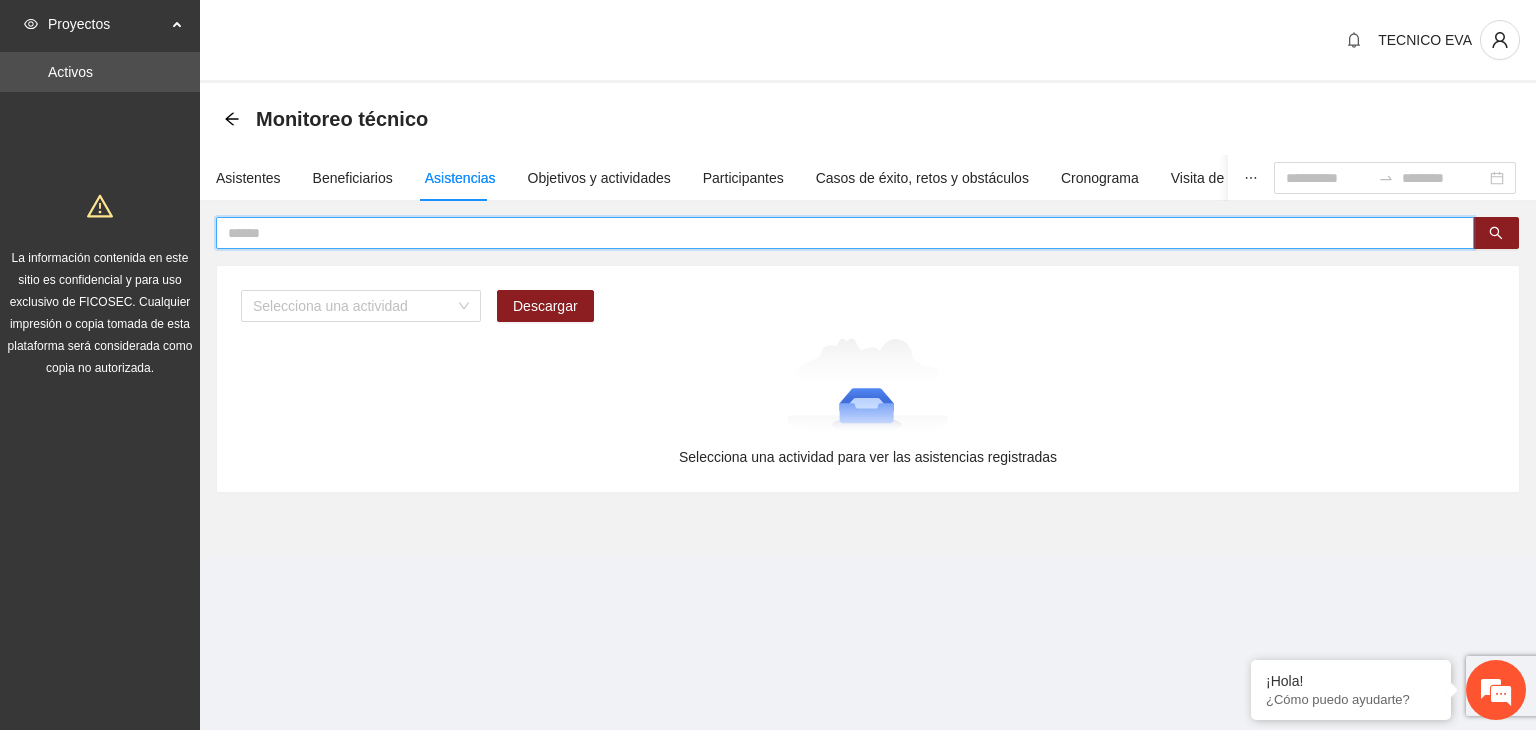 type 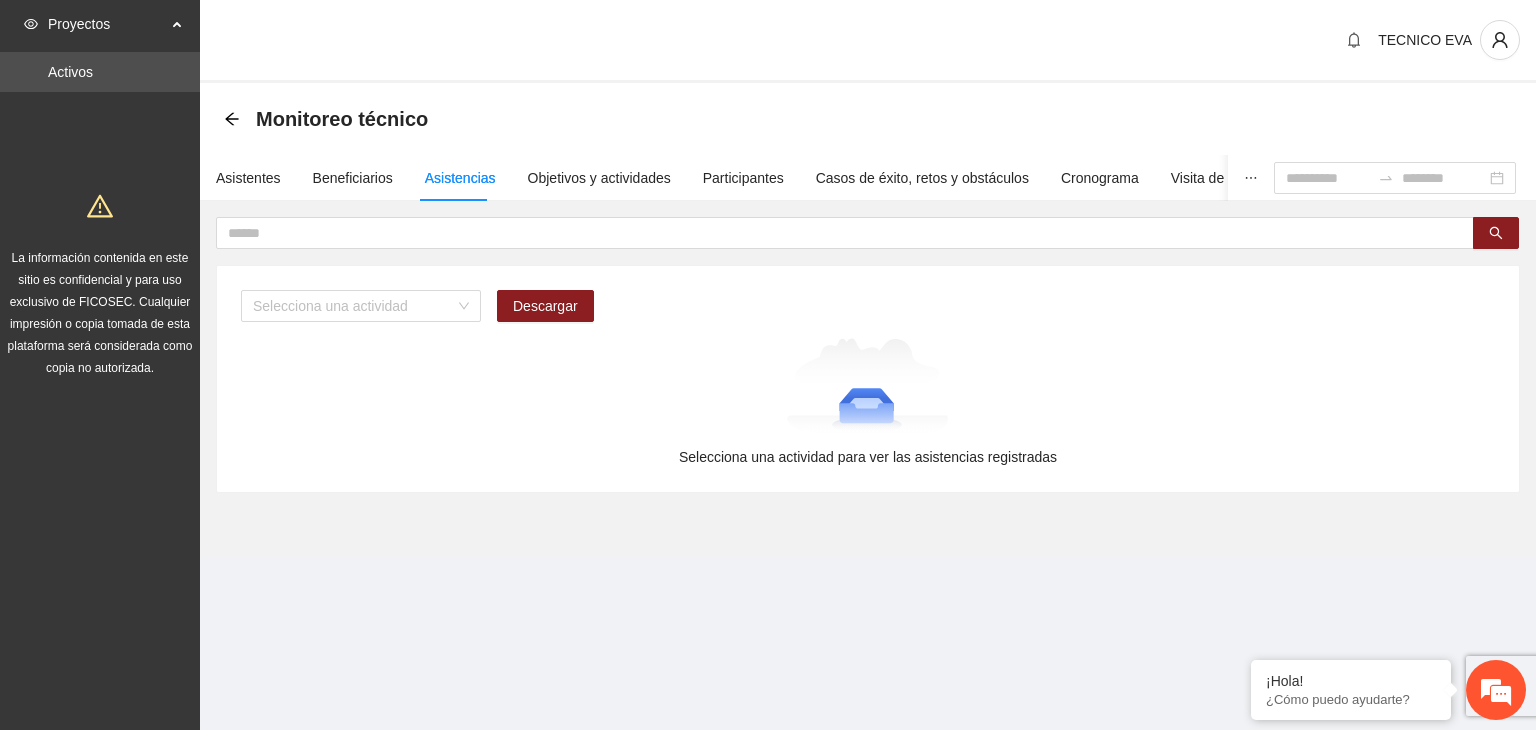 click on "TECNICO EVA Monitoreo técnico Asistentes Beneficiarios Asistencias Objetivos y actividades Participantes Casos de éxito, retos y obstáculos Cronograma Visita de campo y entregables Selecciona una actividad Descargar Selecciona una actividad para ver las asistencias registradas" at bounding box center (868, 306) 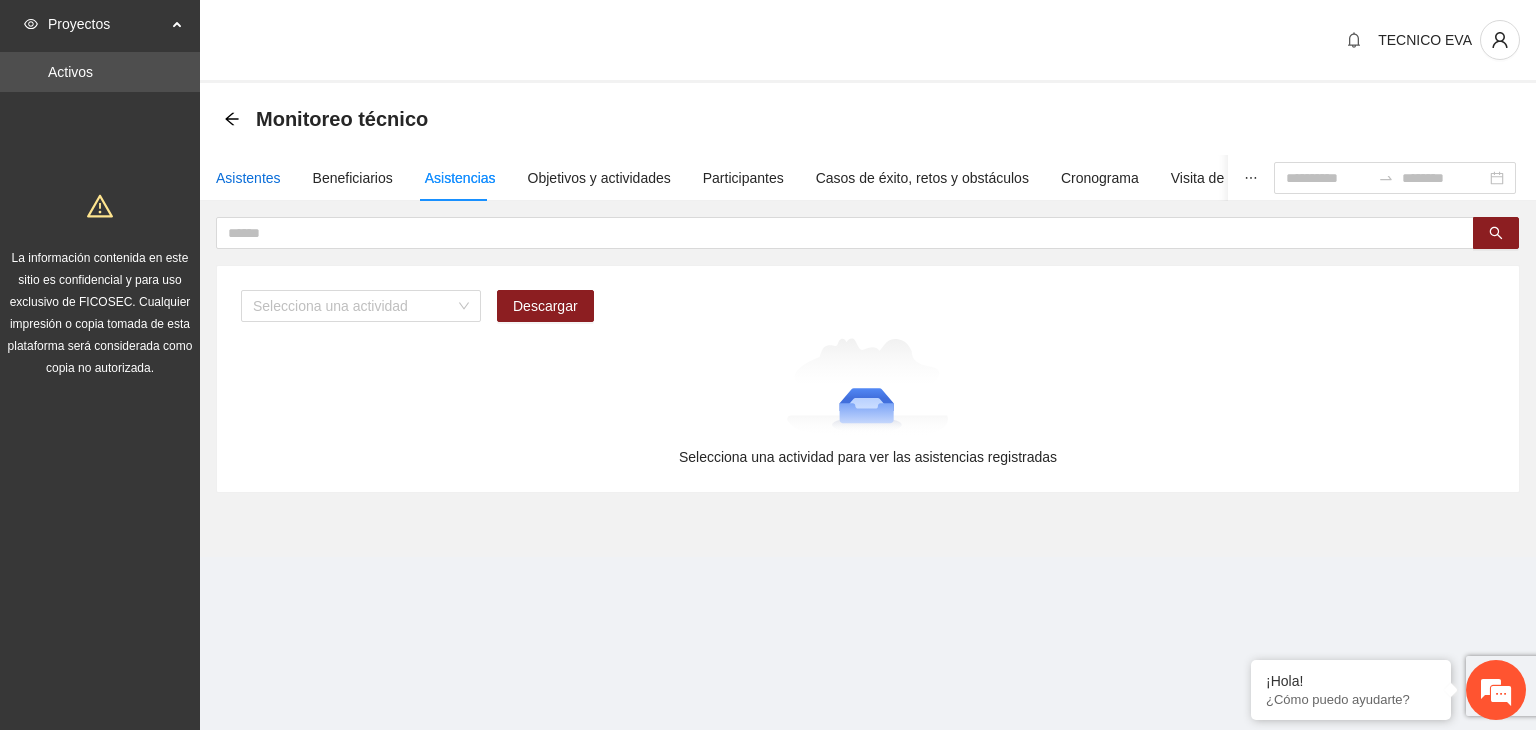 click on "Asistentes" at bounding box center (248, 178) 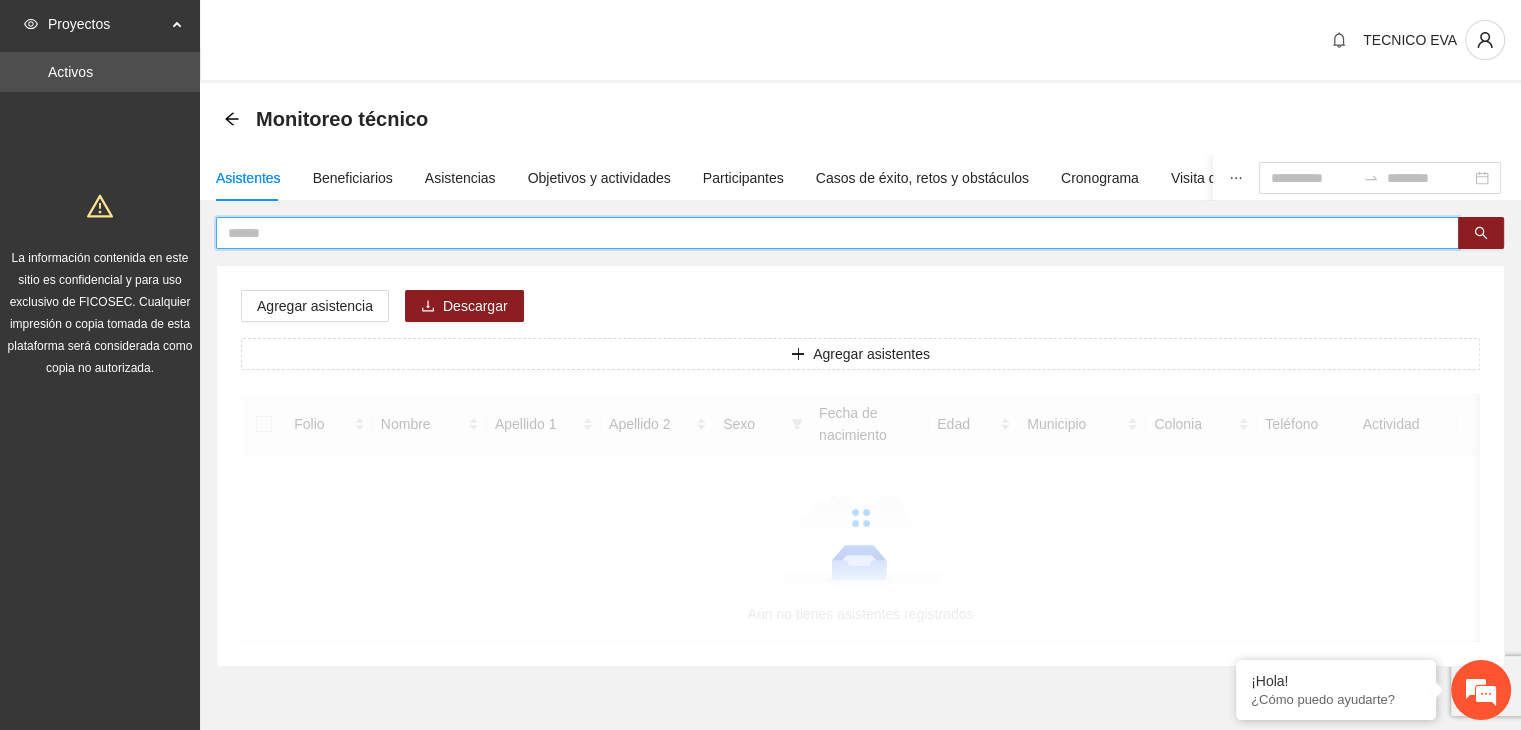 click at bounding box center [829, 233] 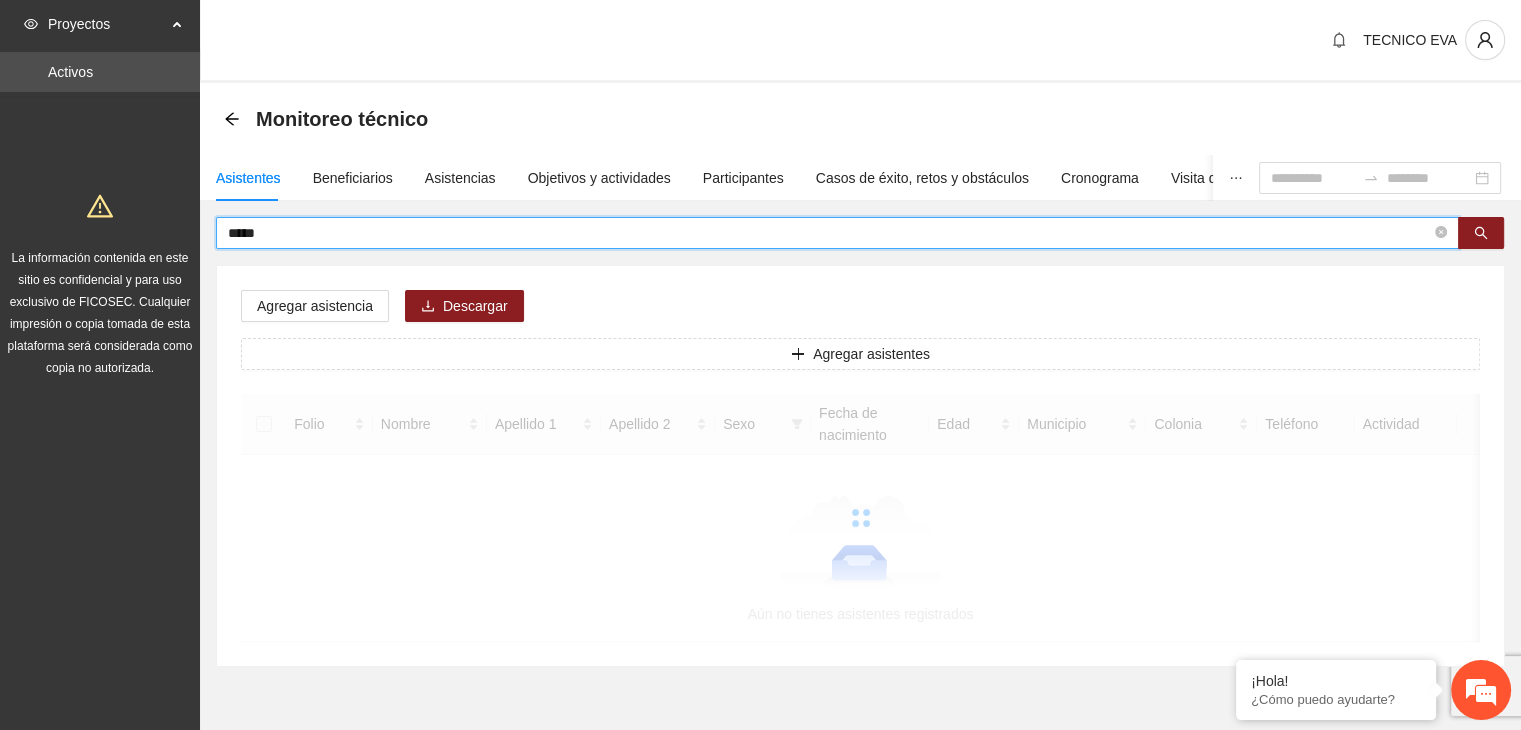 type on "*****" 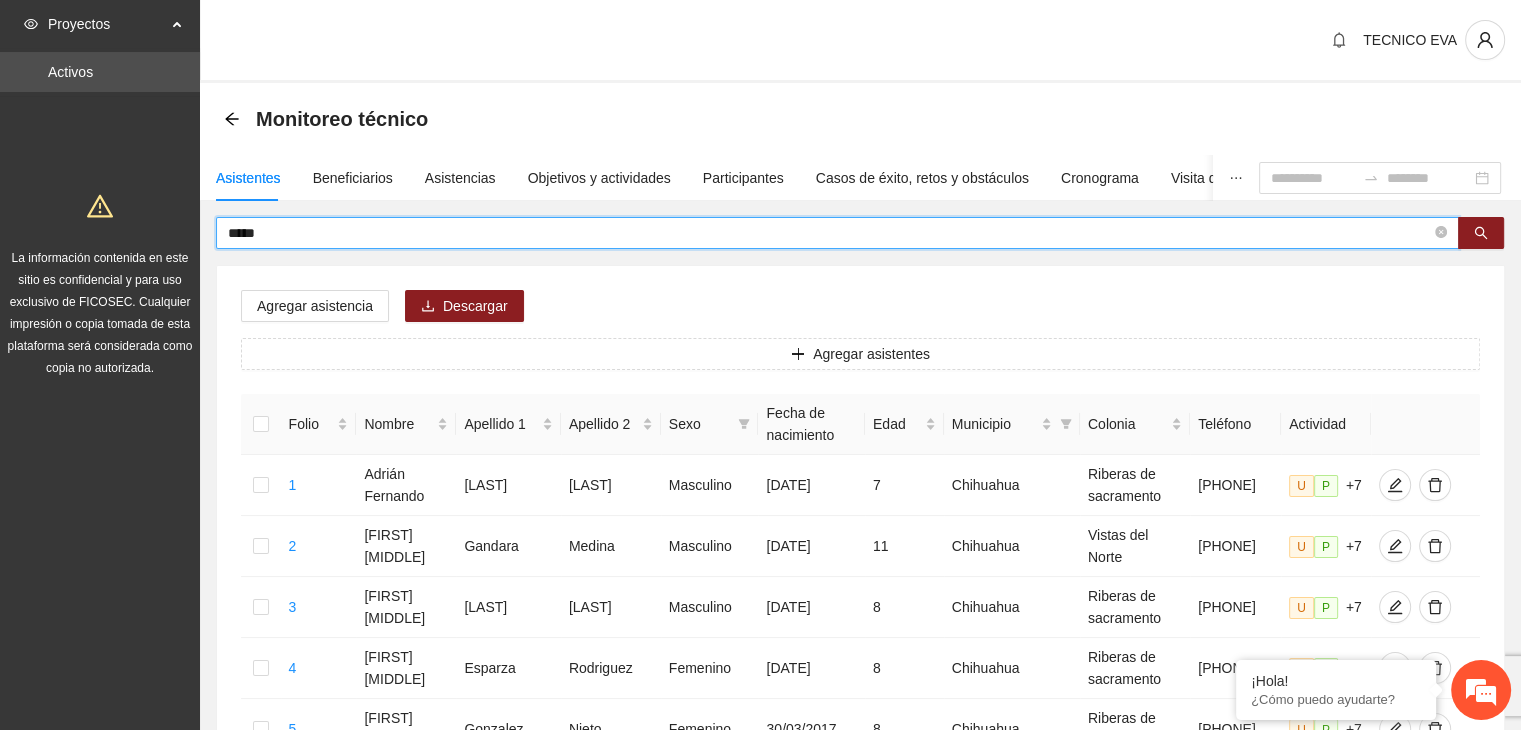 click on "*****" at bounding box center (829, 233) 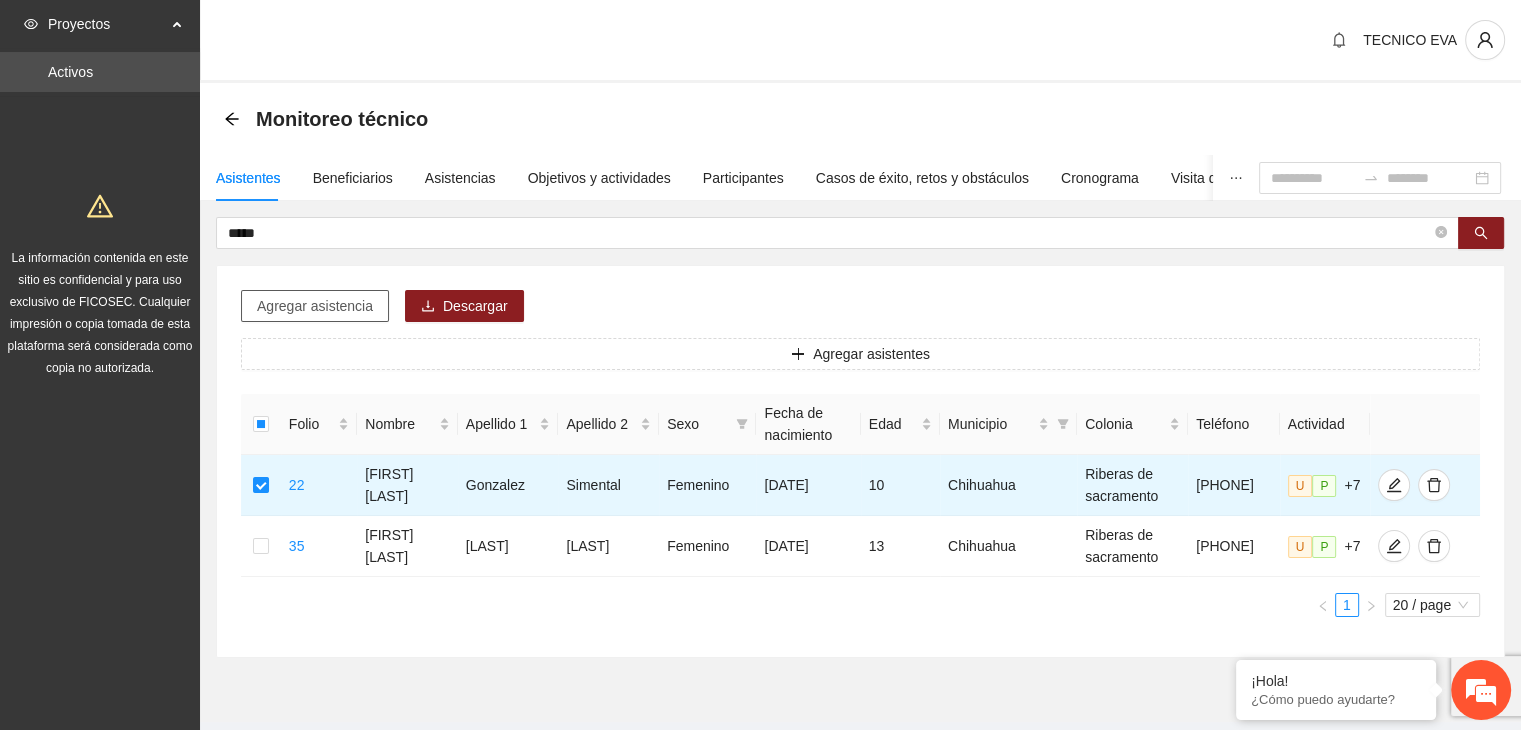 click on "Agregar asistencia" at bounding box center (315, 306) 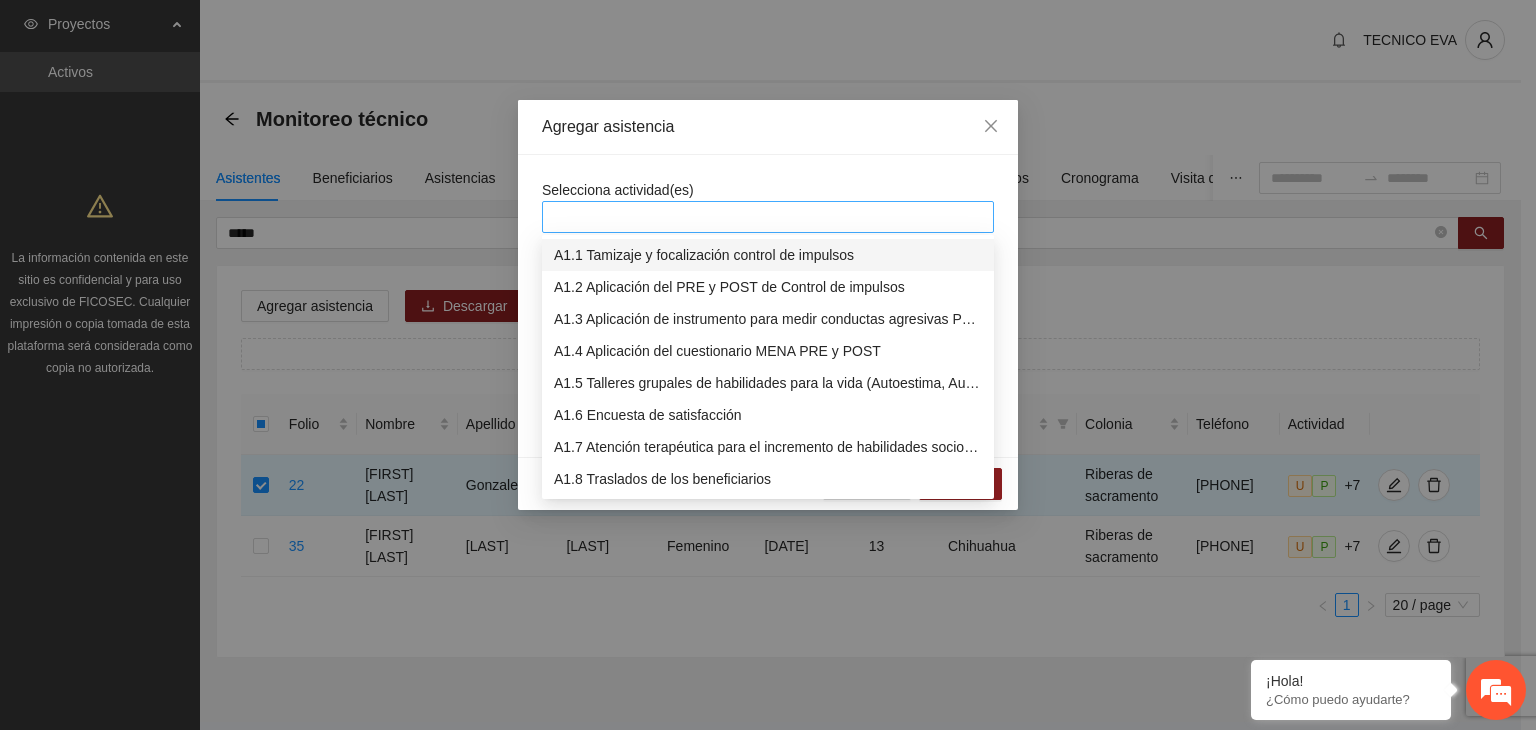 click at bounding box center (768, 217) 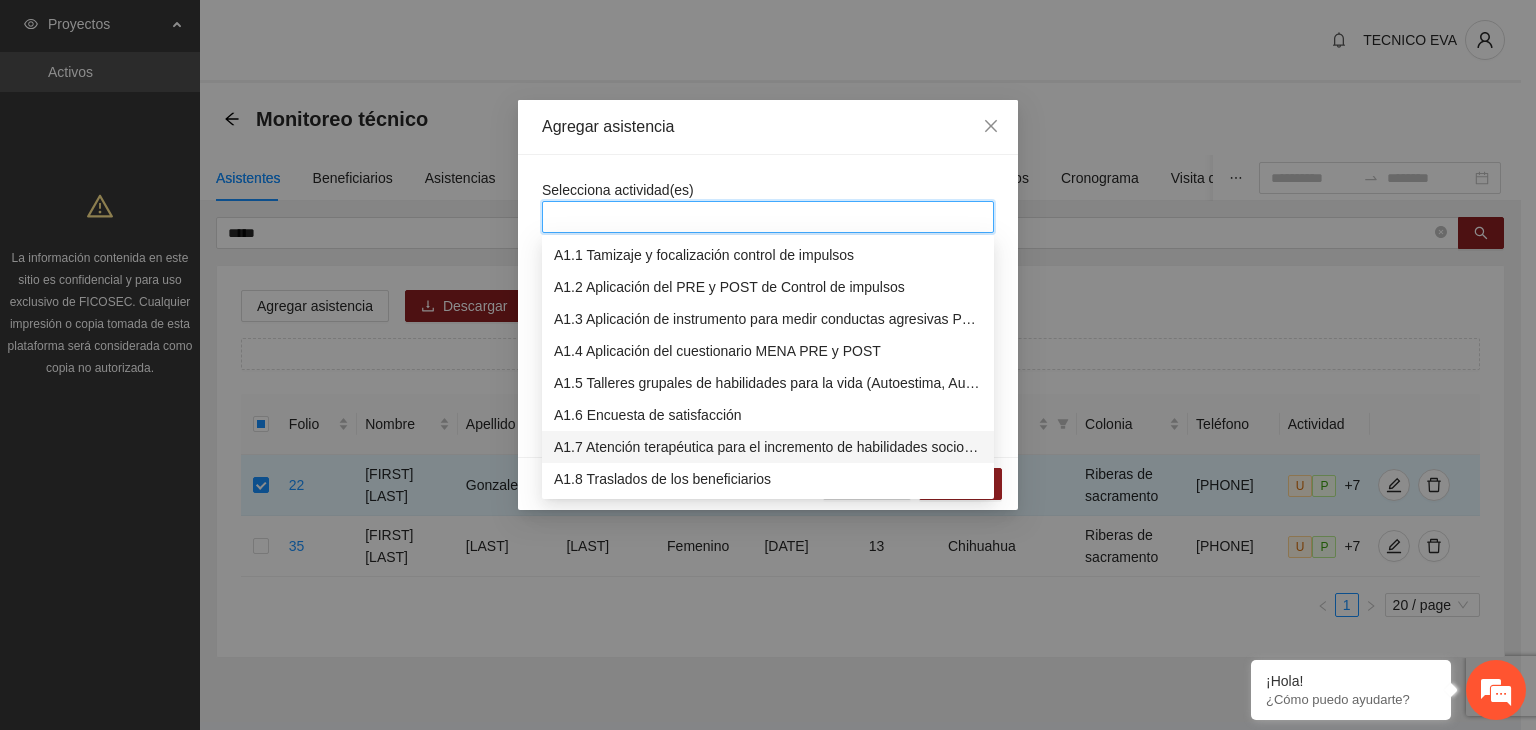 click on "A1.7 Atención terapéutica para el incremento de habilidades socioemocionales a NNAyJ que presentan bajo manejo y control de emociones." at bounding box center (768, 447) 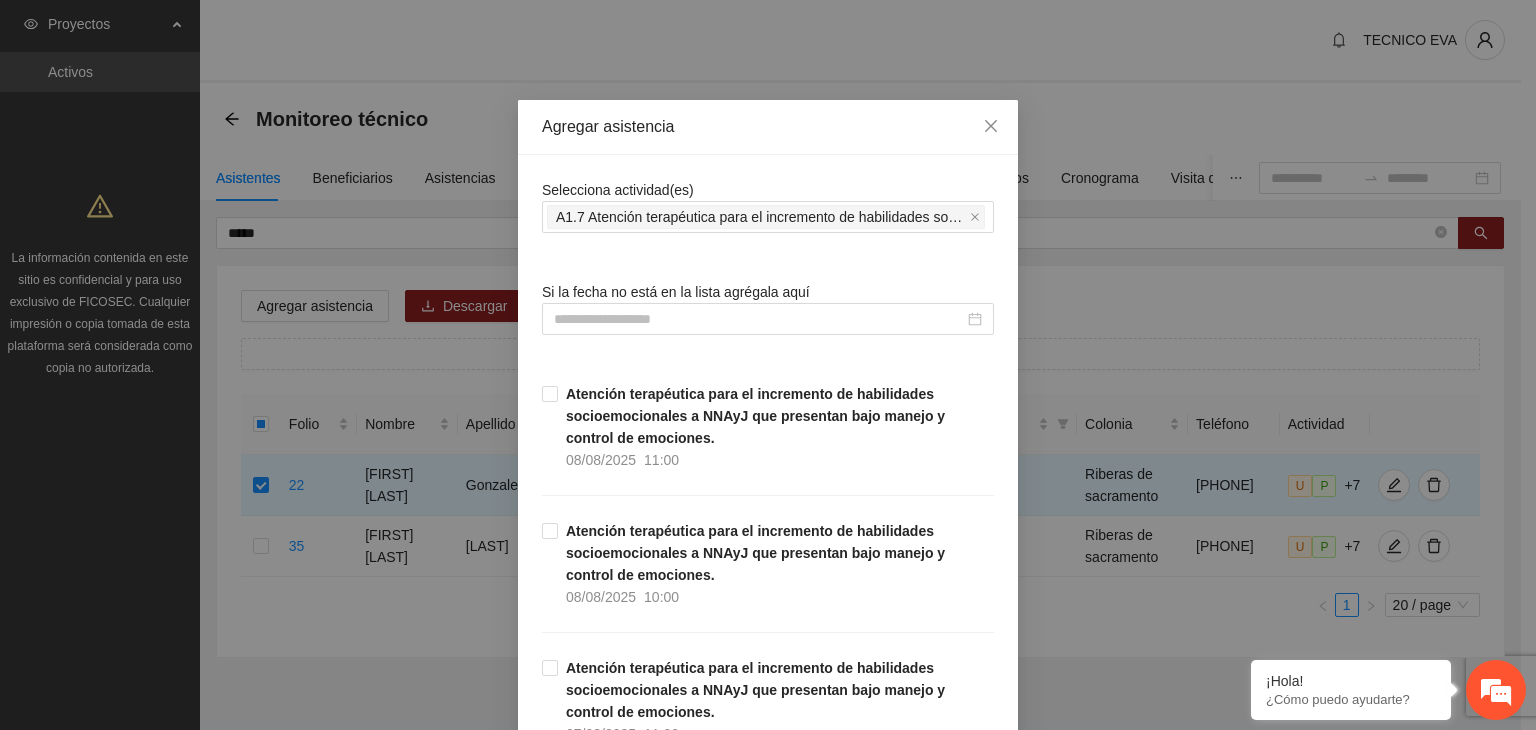 click on "Agregar asistencia" at bounding box center (768, 127) 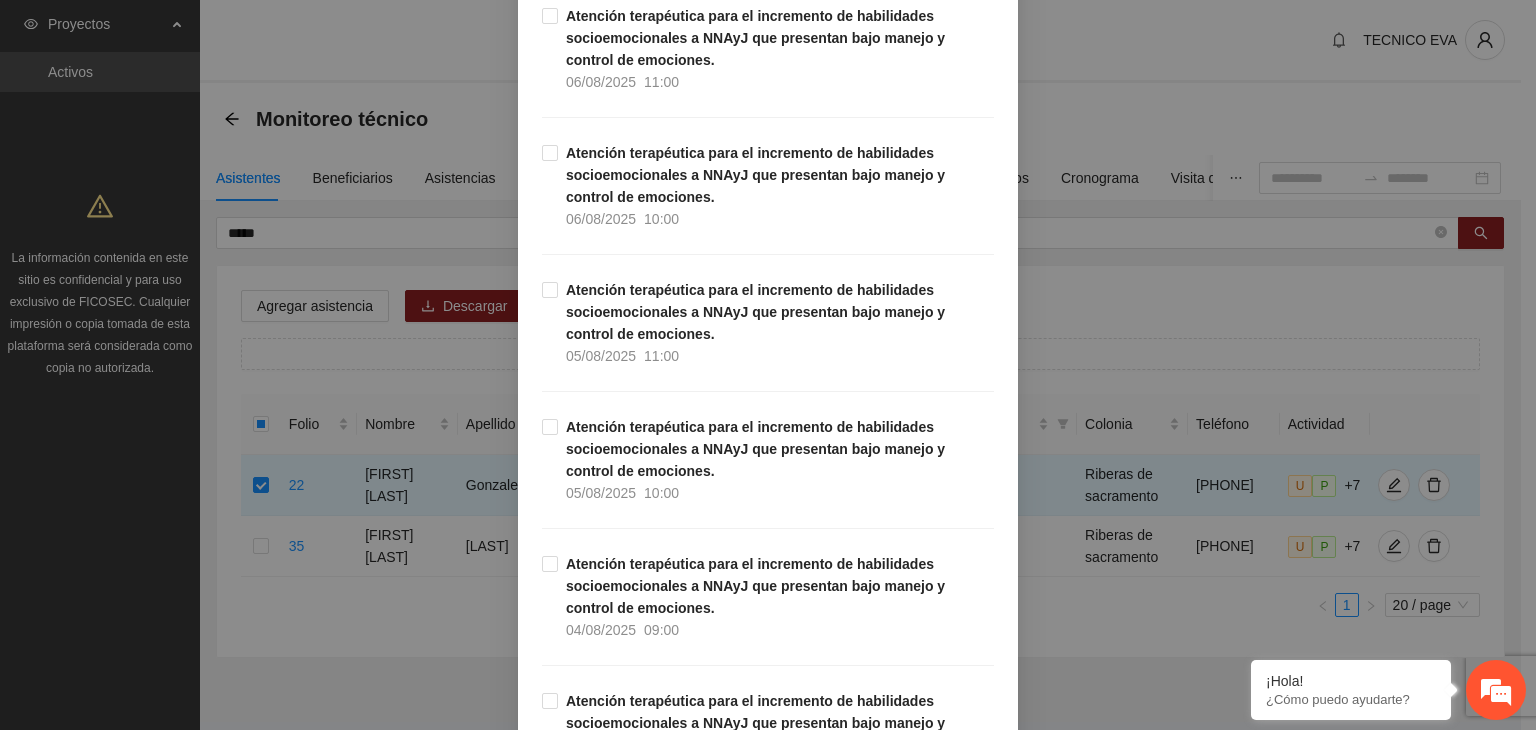 scroll, scrollTop: 1089, scrollLeft: 0, axis: vertical 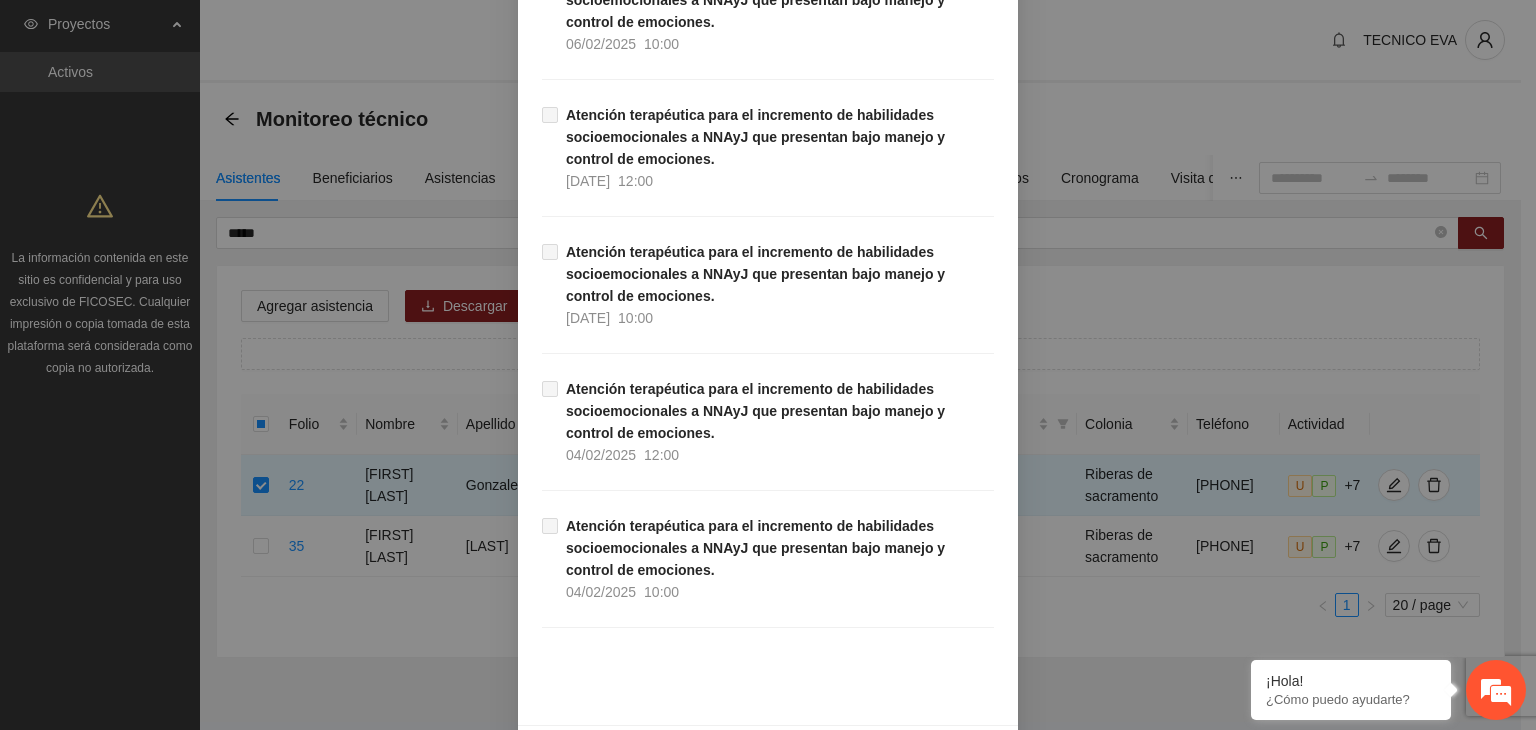 click on "Guardar" at bounding box center [960, 752] 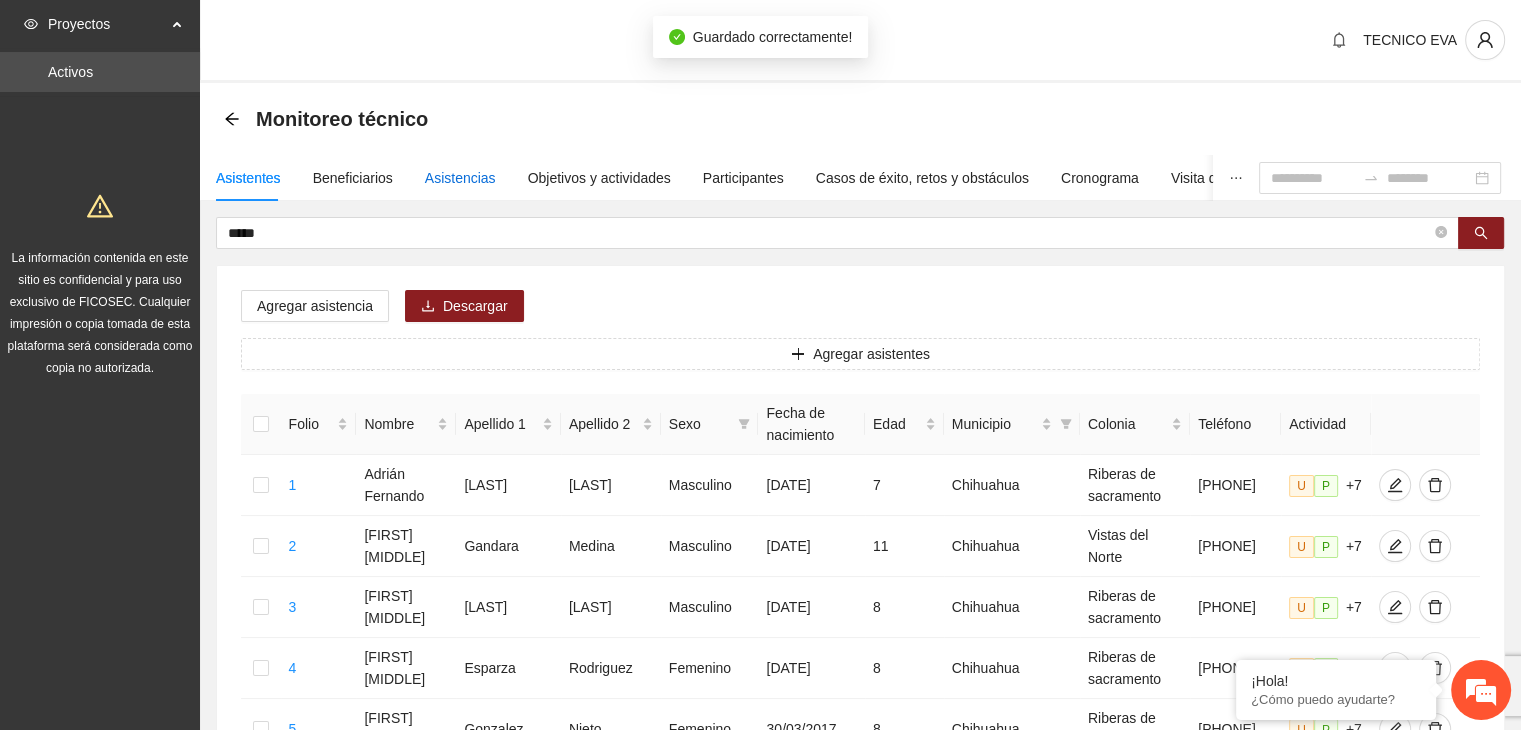 click on "Asistencias" at bounding box center (460, 178) 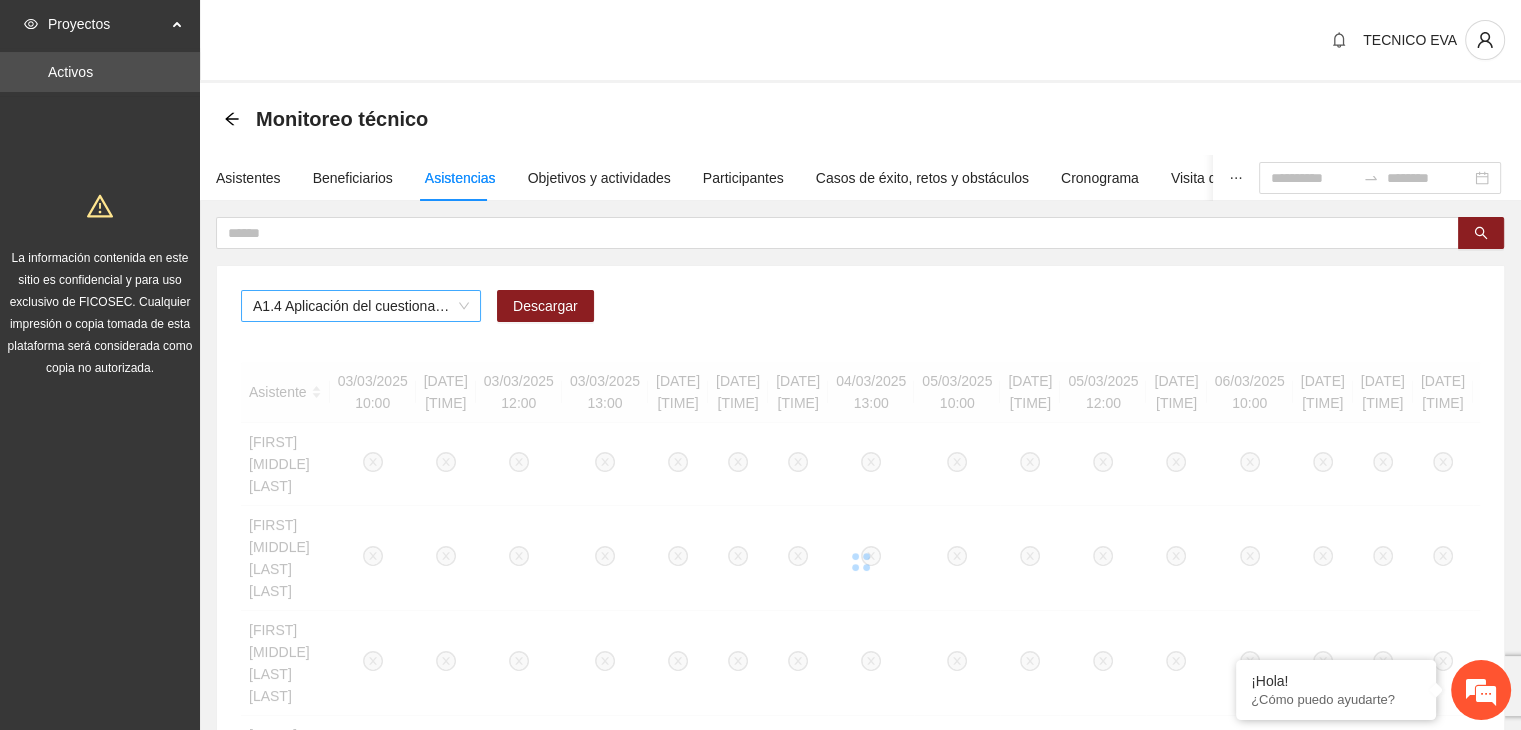 click on "A1.4 Aplicación del cuestionario MENA PRE y POST" at bounding box center (361, 306) 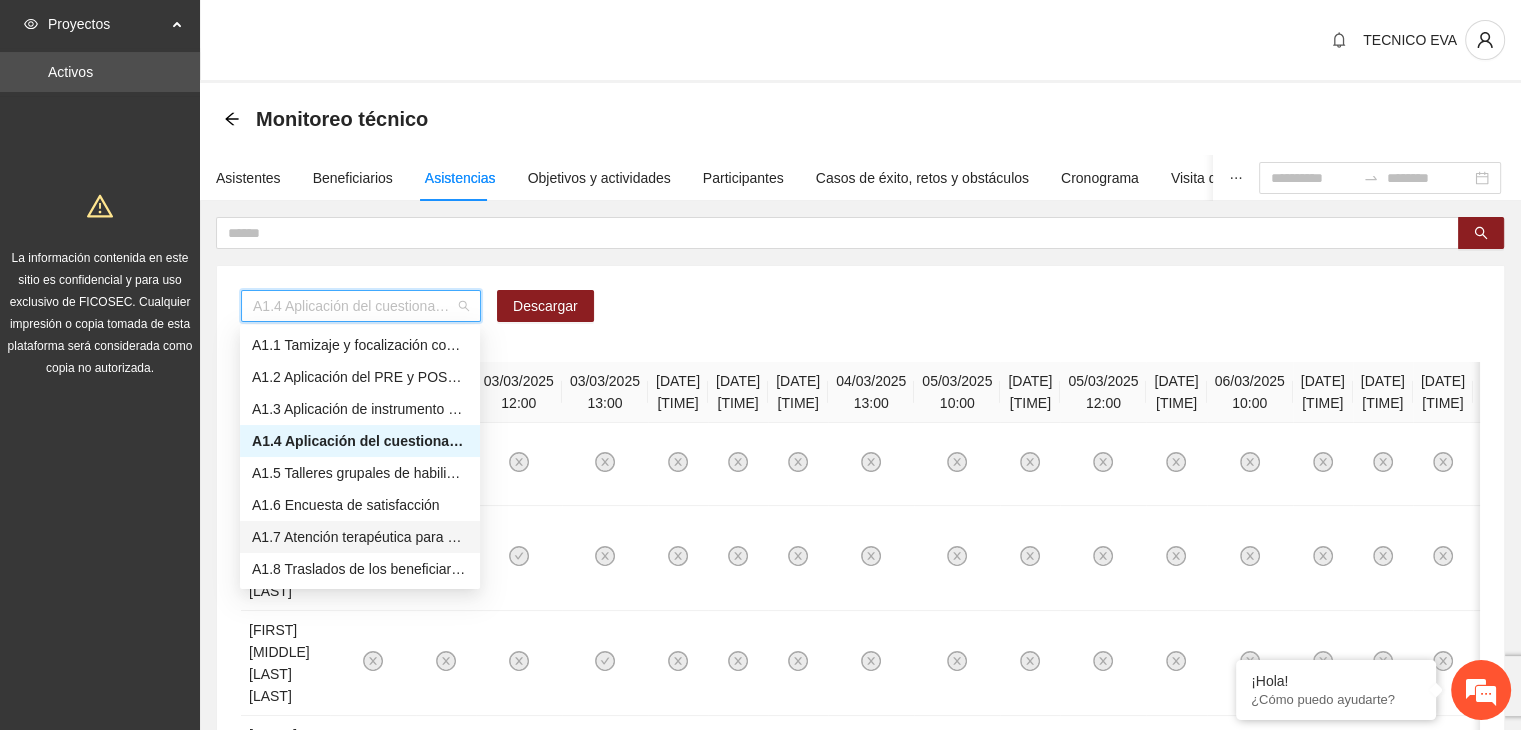 click on "A1.7 Atención terapéutica para el incremento de habilidades socioemocionales a NNAyJ que presentan bajo manejo y control de emociones." at bounding box center [360, 537] 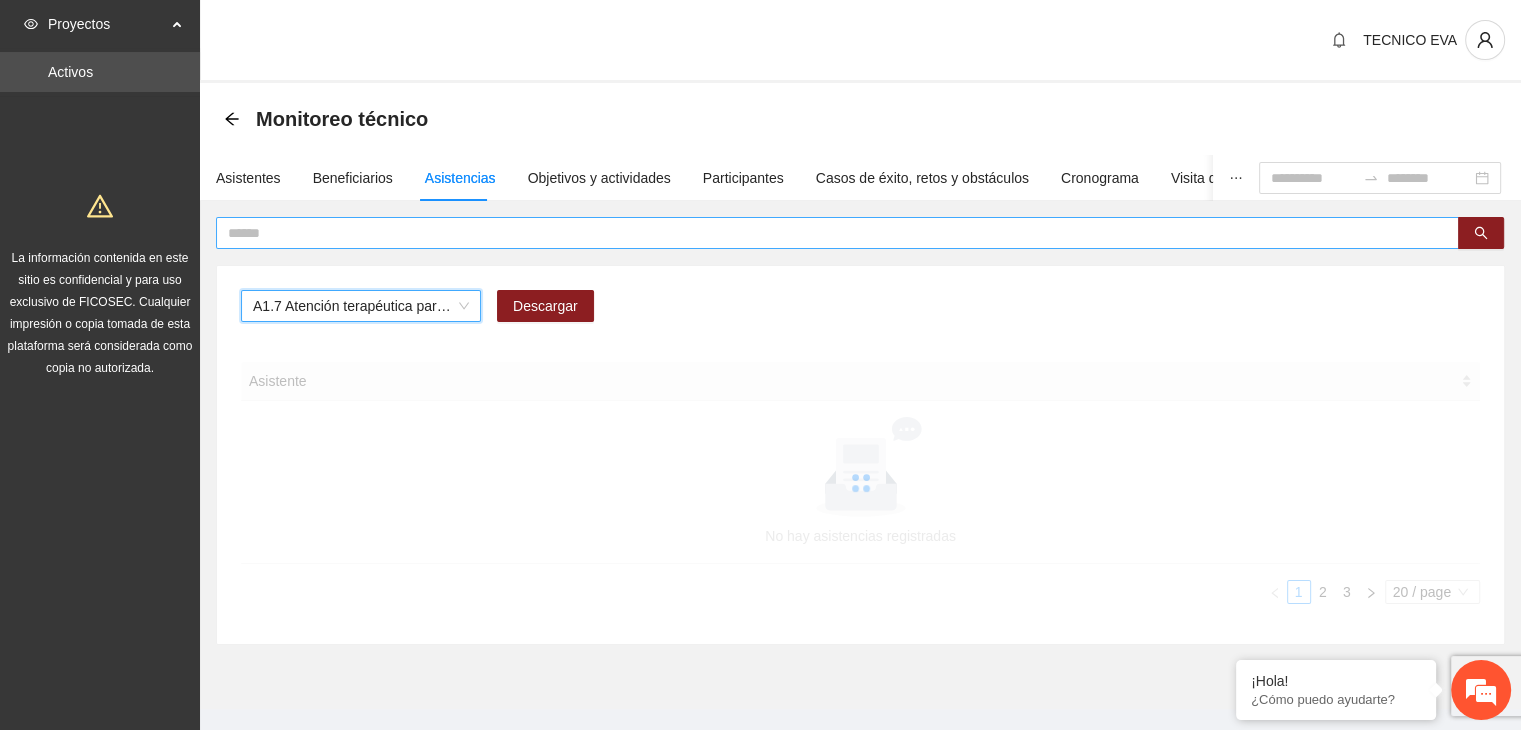 click at bounding box center (829, 233) 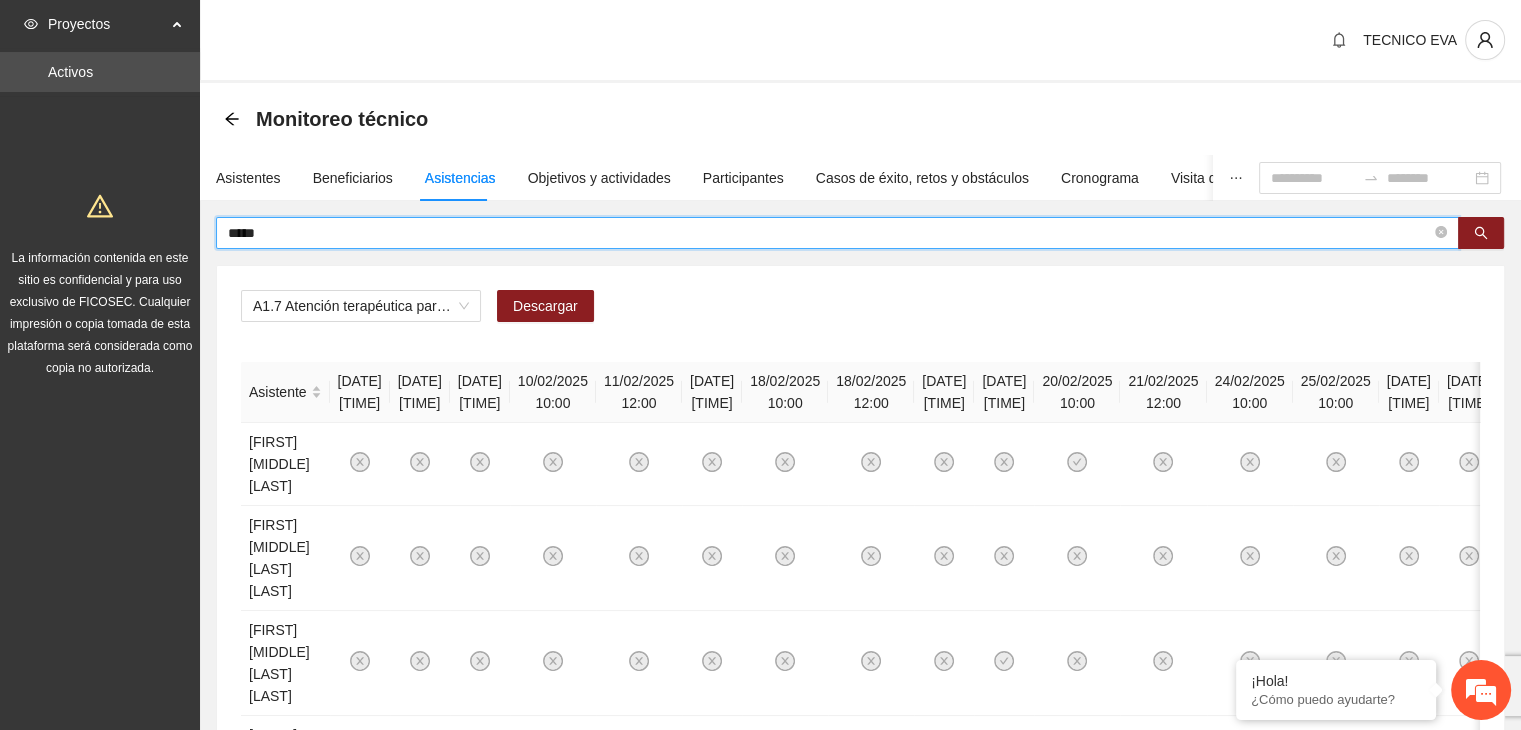 type on "*****" 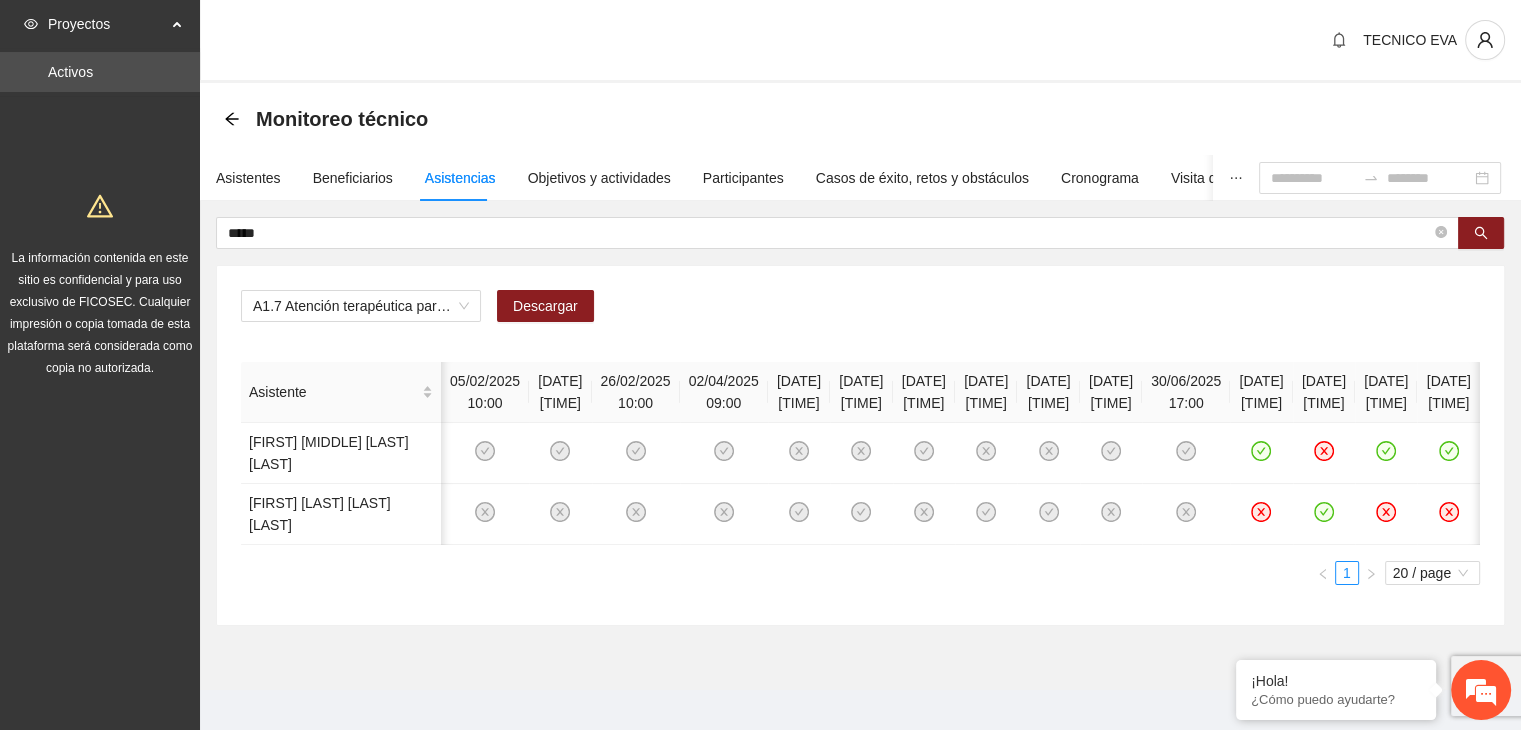 scroll, scrollTop: 0, scrollLeft: 195, axis: horizontal 